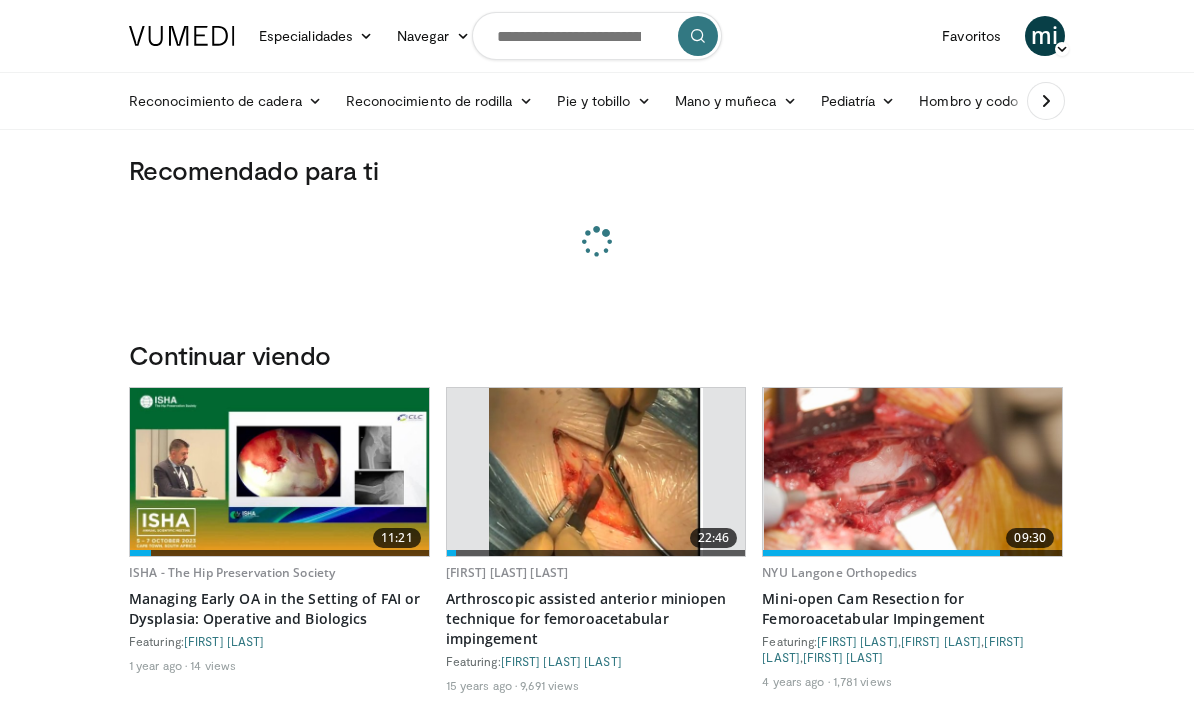 scroll, scrollTop: 0, scrollLeft: 0, axis: both 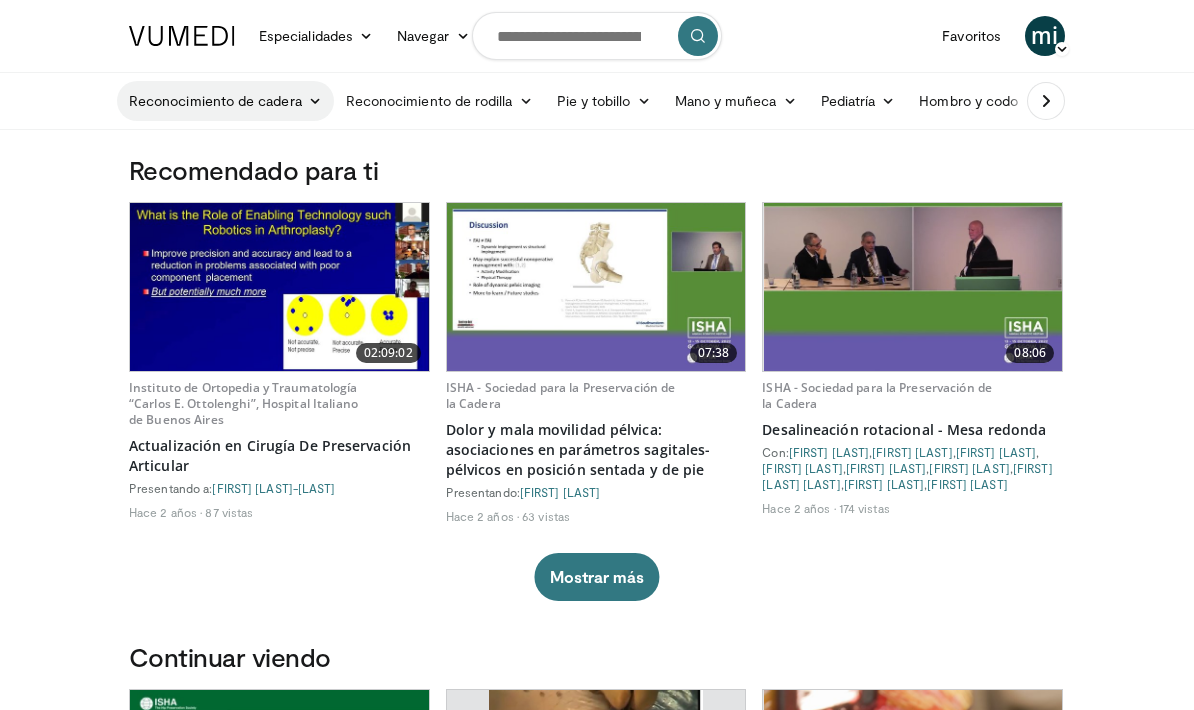 click on "Reconocimiento de cadera" at bounding box center [225, 101] 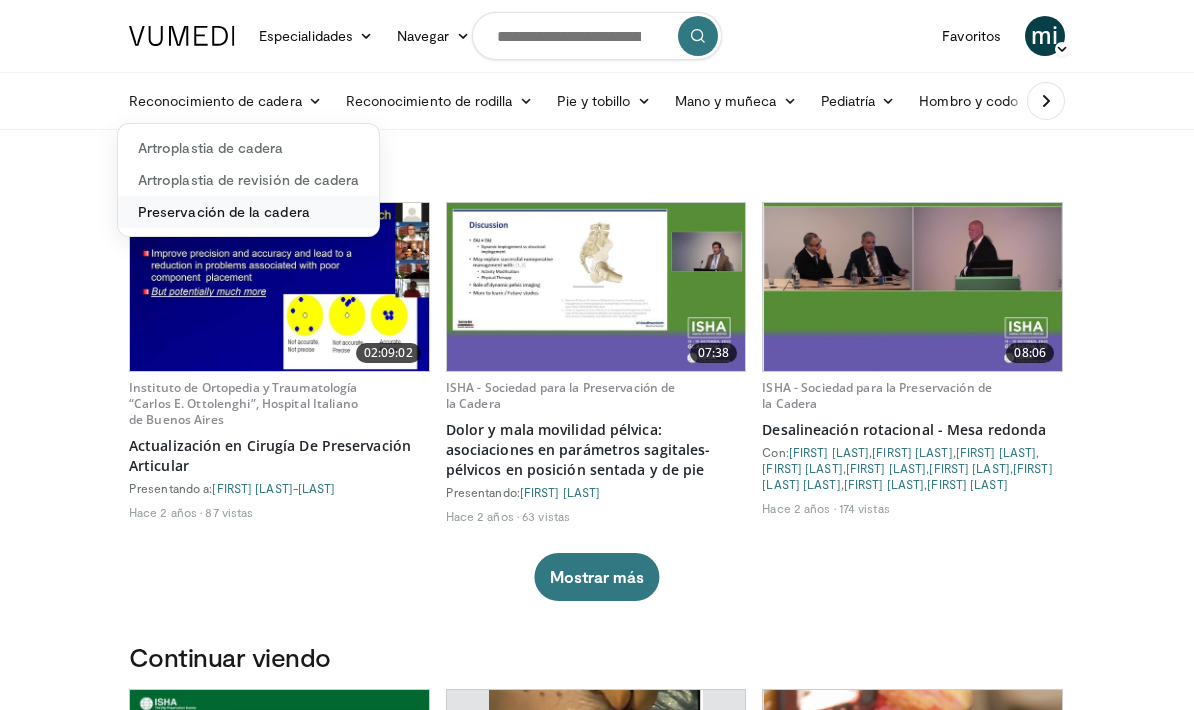 click on "Preservación de la cadera" at bounding box center [224, 211] 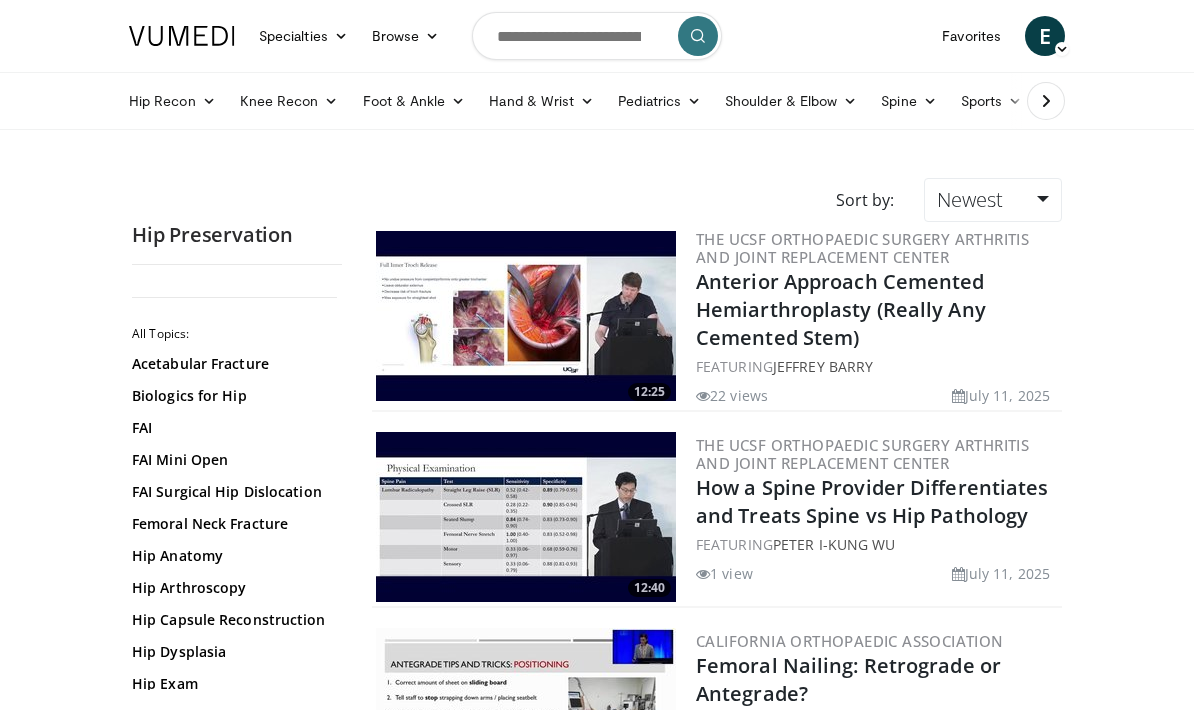 scroll, scrollTop: 0, scrollLeft: 0, axis: both 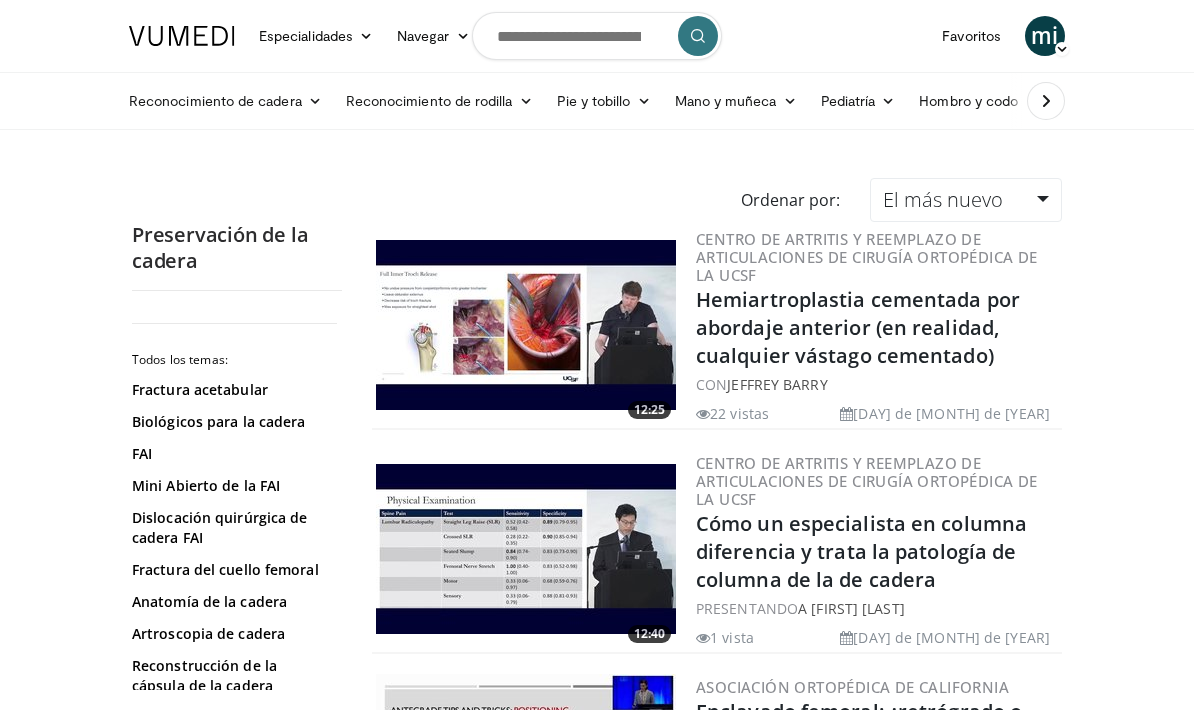 click on "Especialidades
Medicina de adultos y familia
Alergia, Asma, Inmunología
Anestesiología
Cardiología
Dental
Dermatología
Endocrinología
Gastroenterología y hepatología
Cirugía general
Hematología y Oncología
Enfermedad infecciosa
Nefrología
Neurología
Neurocirugía
Obstetricia y Ginecología
Oftalmología
Oral Maxilofacial
Ortopedía
Otorrinolaringología
Pediatría
Cirugía plástica
Podología
Psiquiatría
Neumología
Oncología radioterápica
Radiología
Reumatología
Urología" at bounding box center (597, 36) 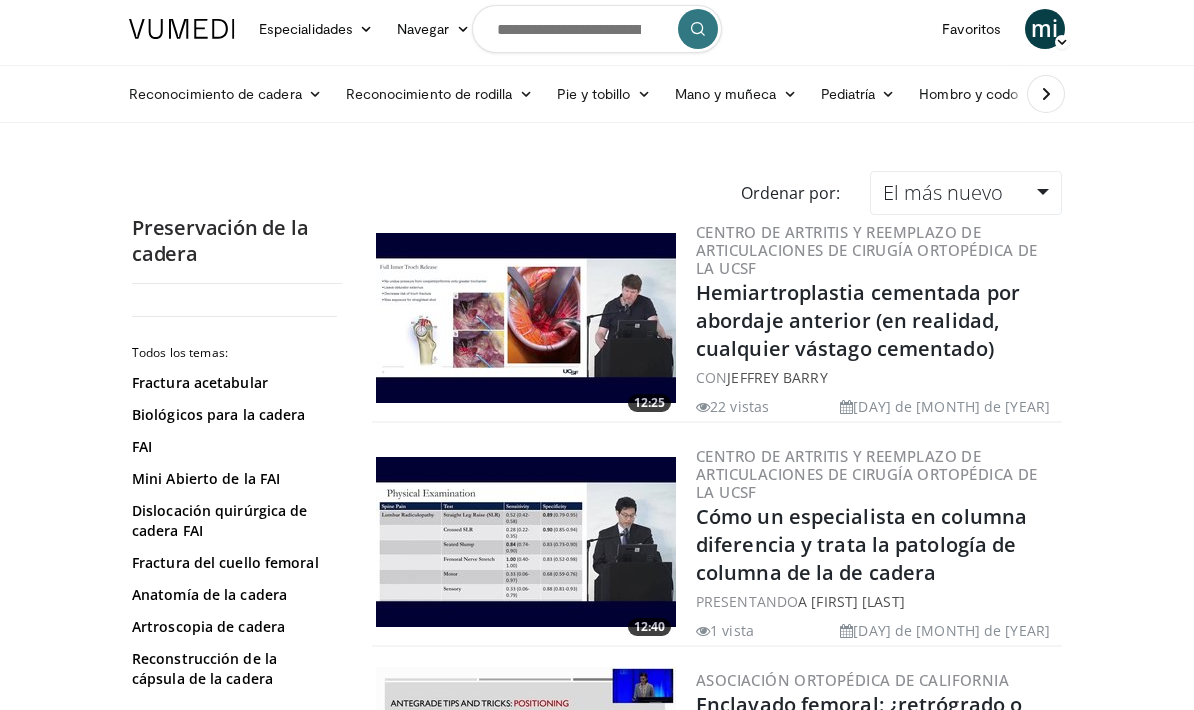 scroll, scrollTop: 6, scrollLeft: 0, axis: vertical 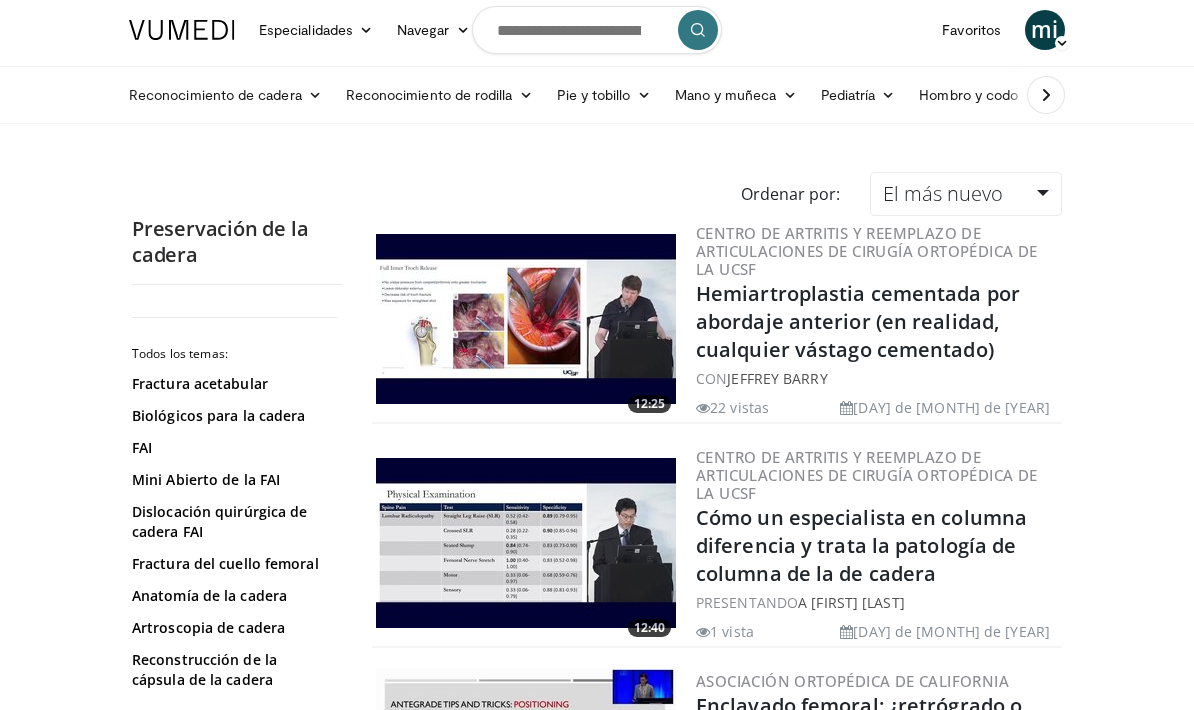 click at bounding box center (597, 30) 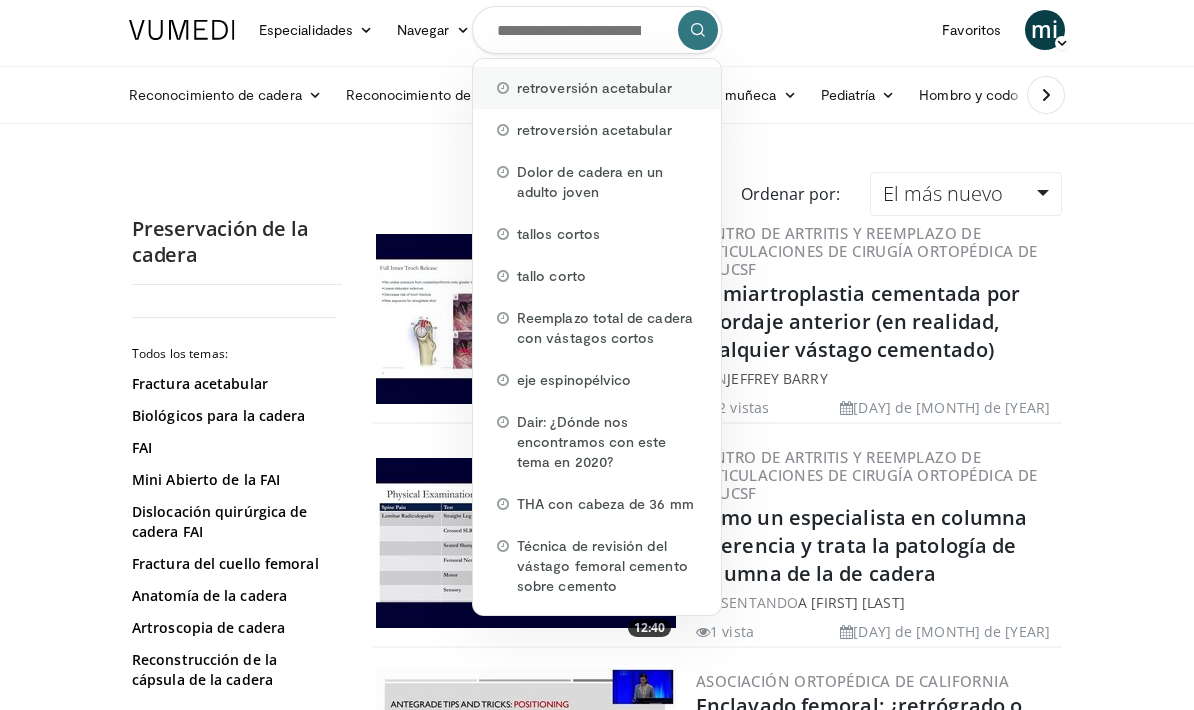 click on "retroversión acetabular" at bounding box center [594, 87] 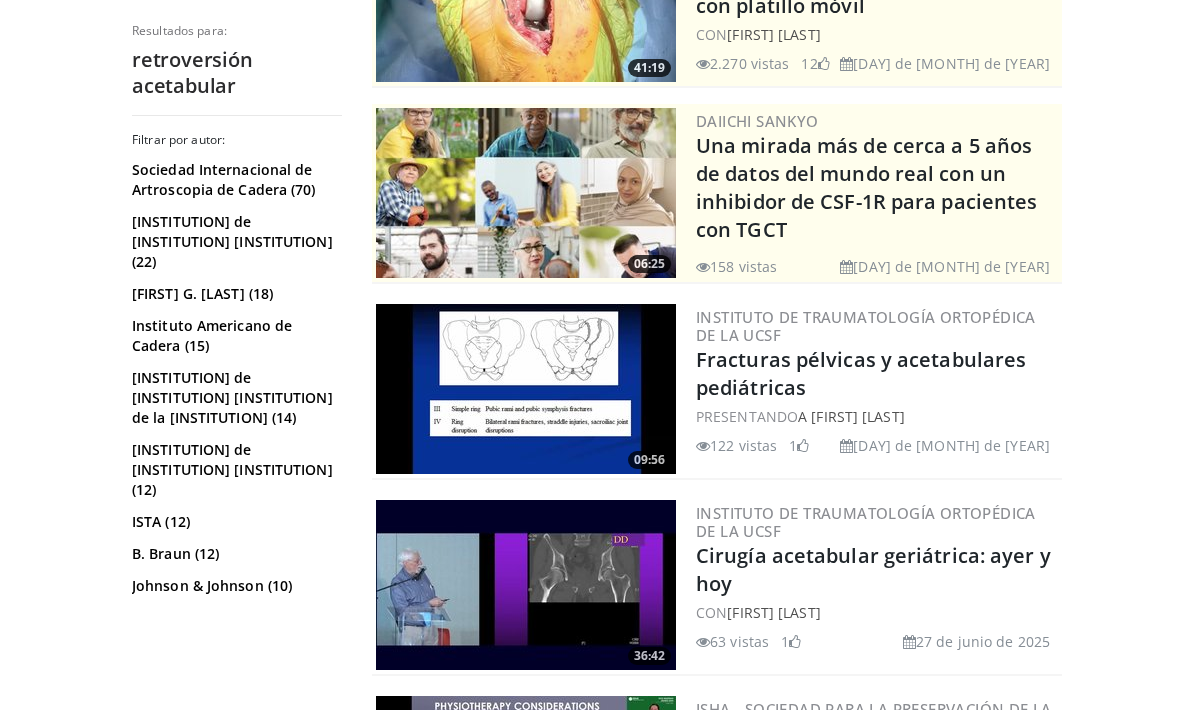 scroll, scrollTop: 315, scrollLeft: 0, axis: vertical 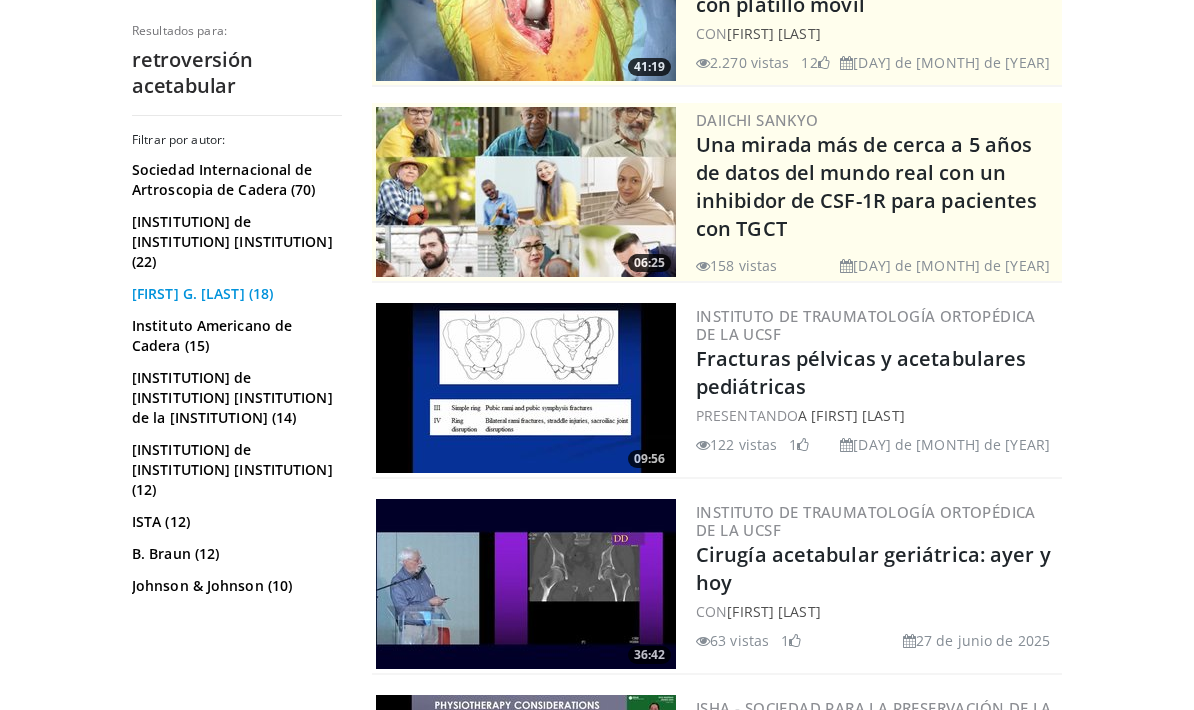 click on "Benjamín G. Domb (18)" at bounding box center [202, 293] 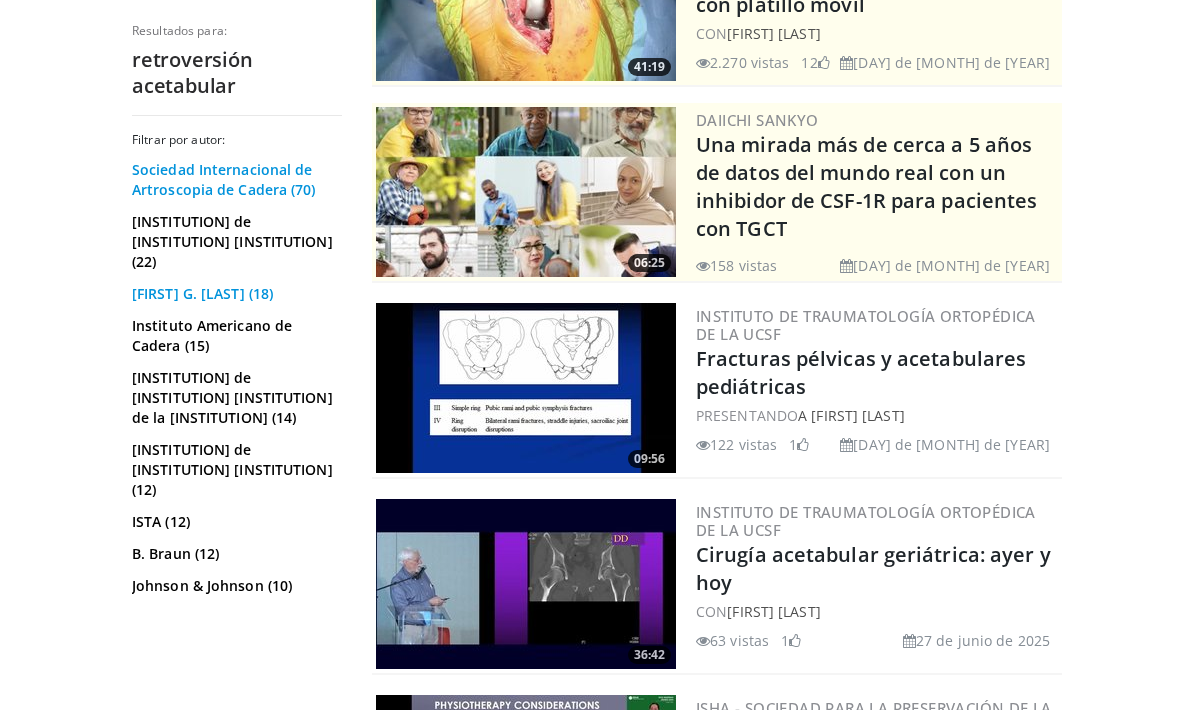 click on "Sociedad Internacional de Artroscopia de Cadera (70)" at bounding box center [224, 179] 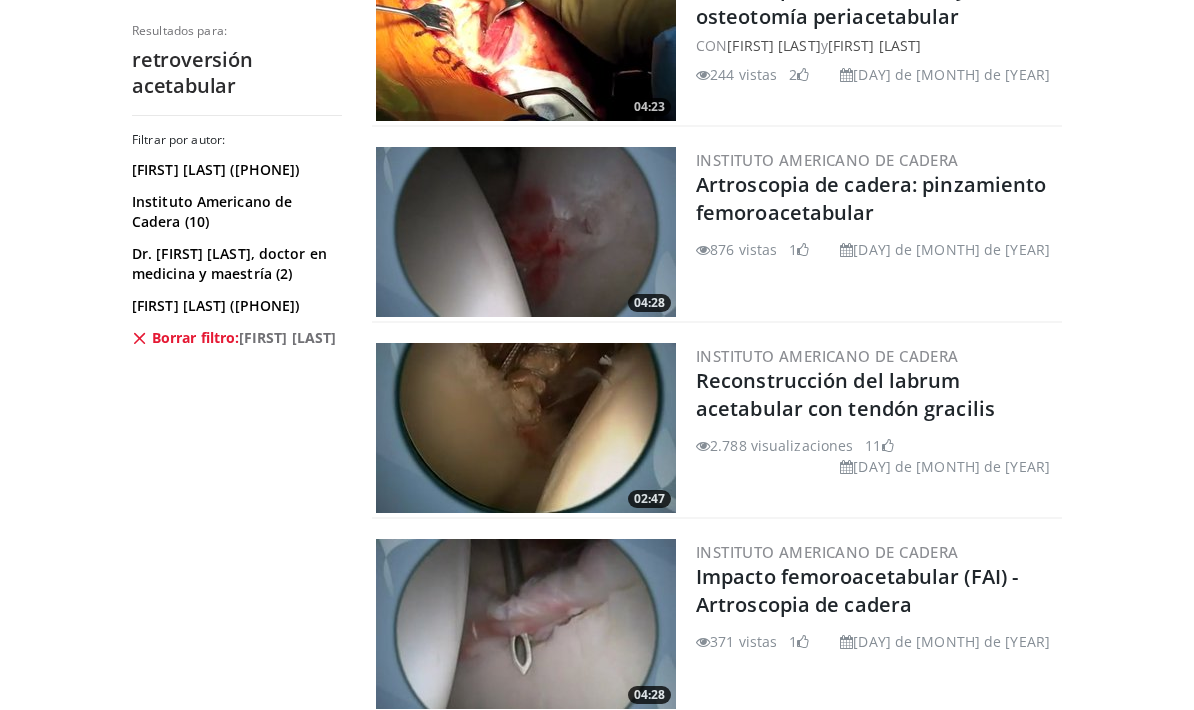 scroll, scrollTop: 2501, scrollLeft: 0, axis: vertical 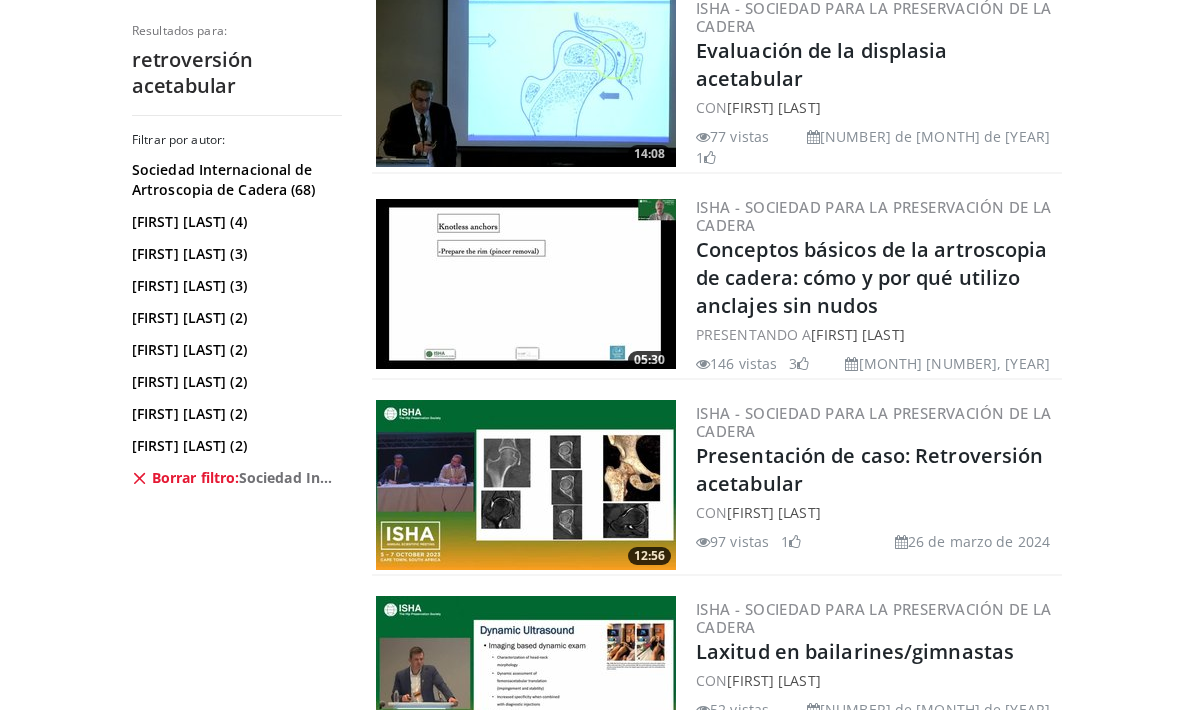 click at bounding box center (526, 485) 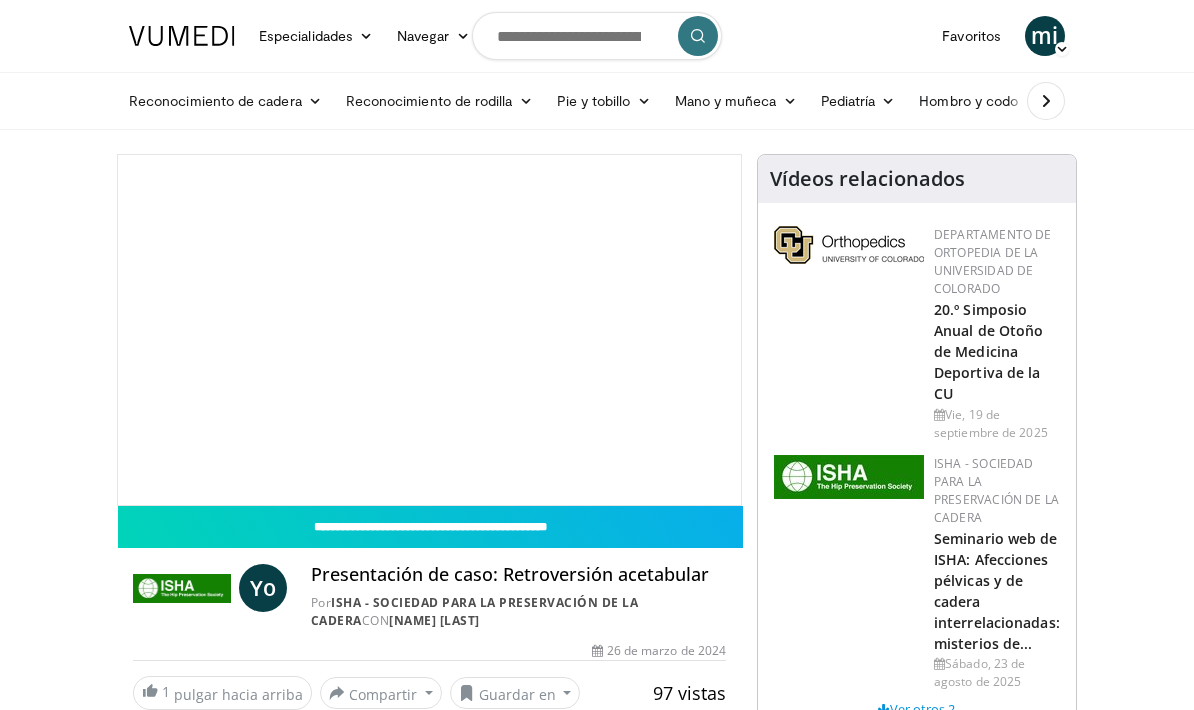 scroll, scrollTop: 0, scrollLeft: 0, axis: both 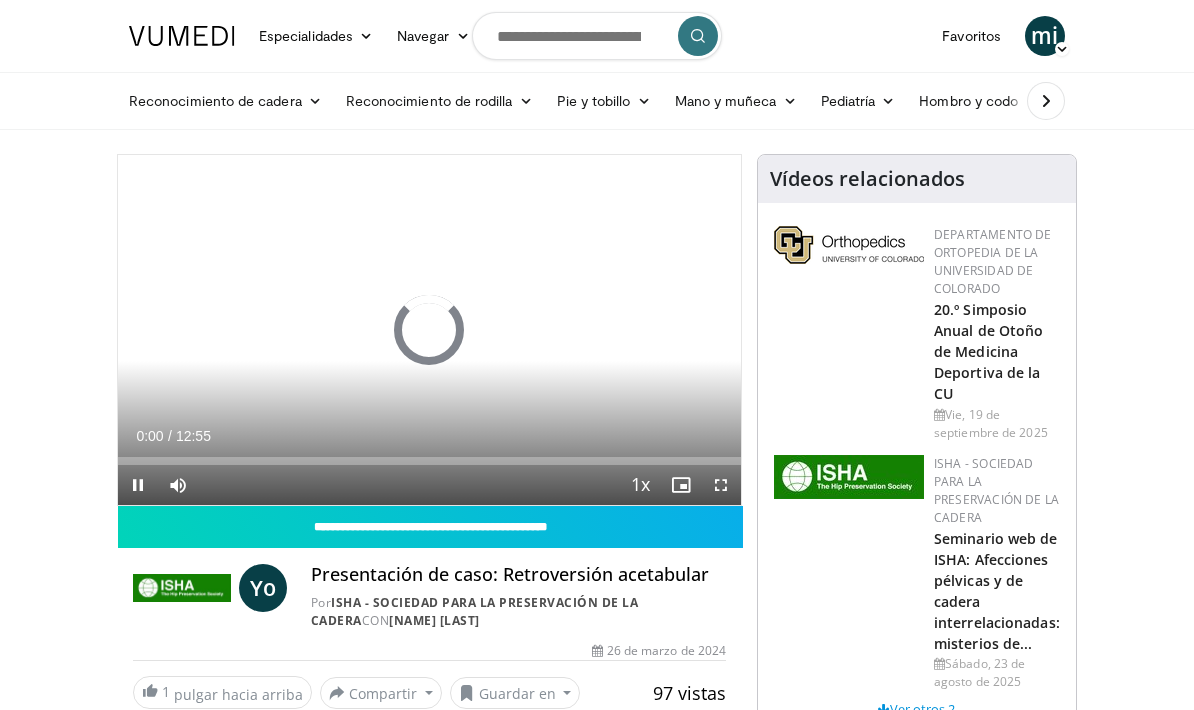 click at bounding box center (721, 485) 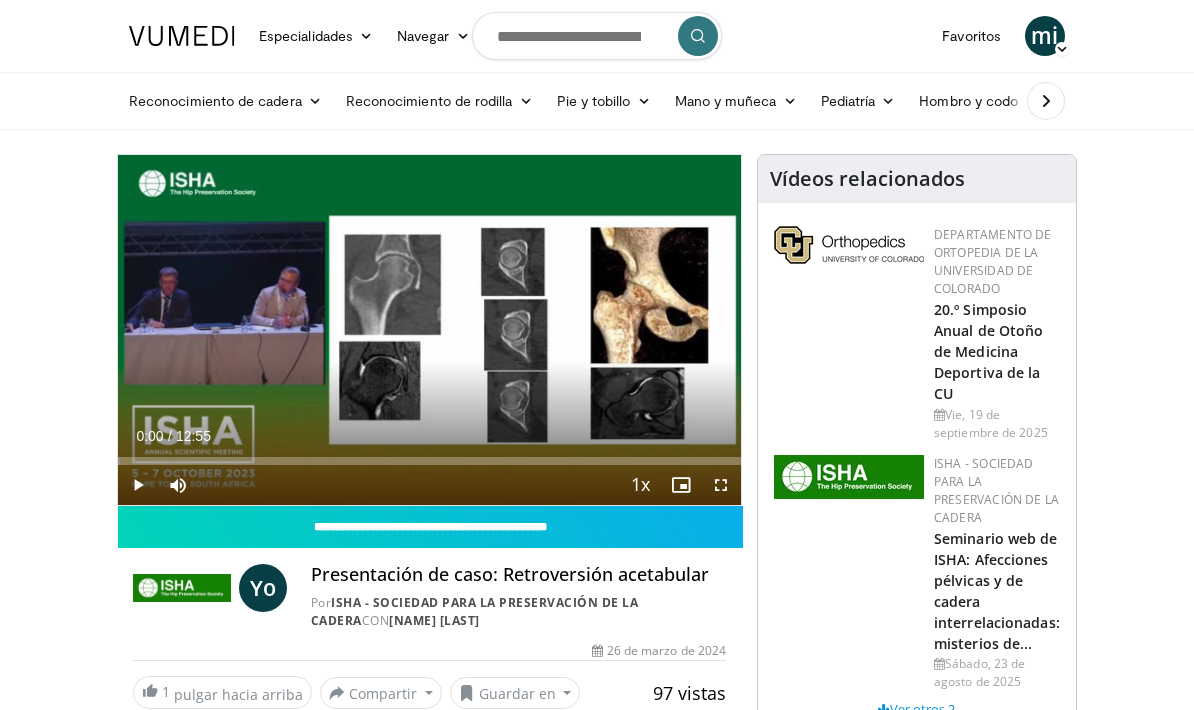 click at bounding box center [721, 485] 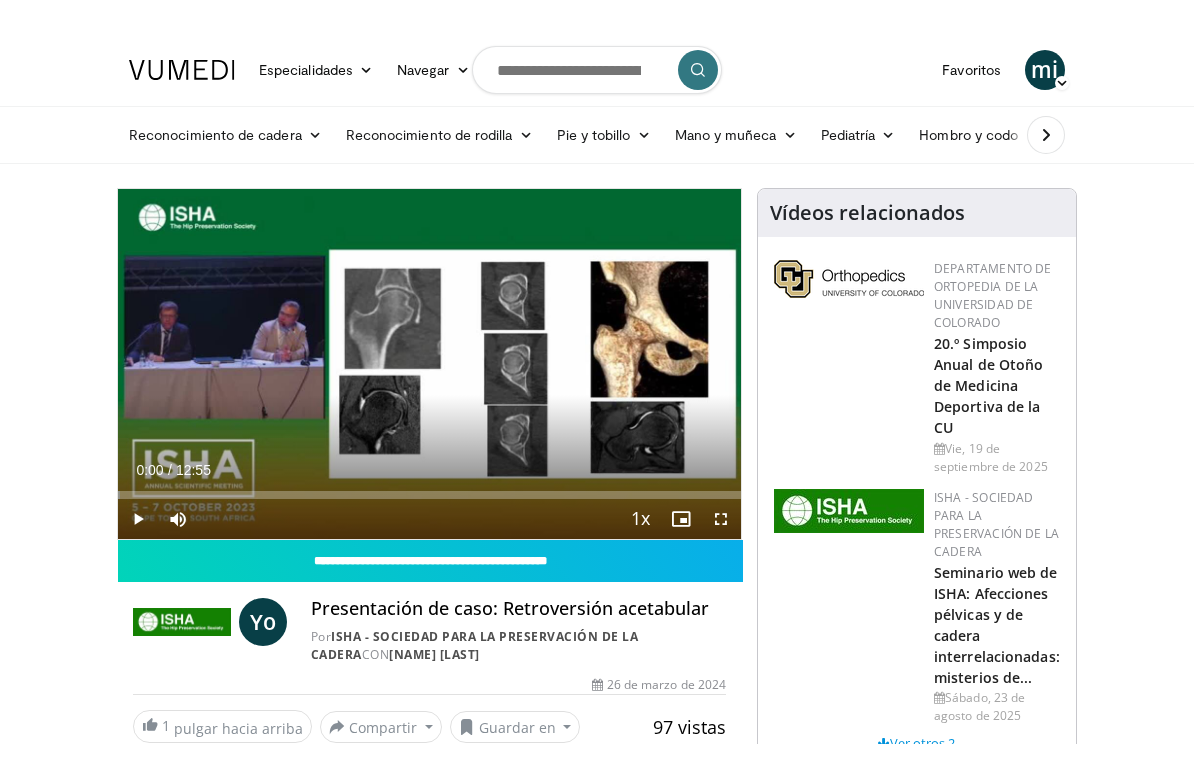 scroll, scrollTop: 24, scrollLeft: 0, axis: vertical 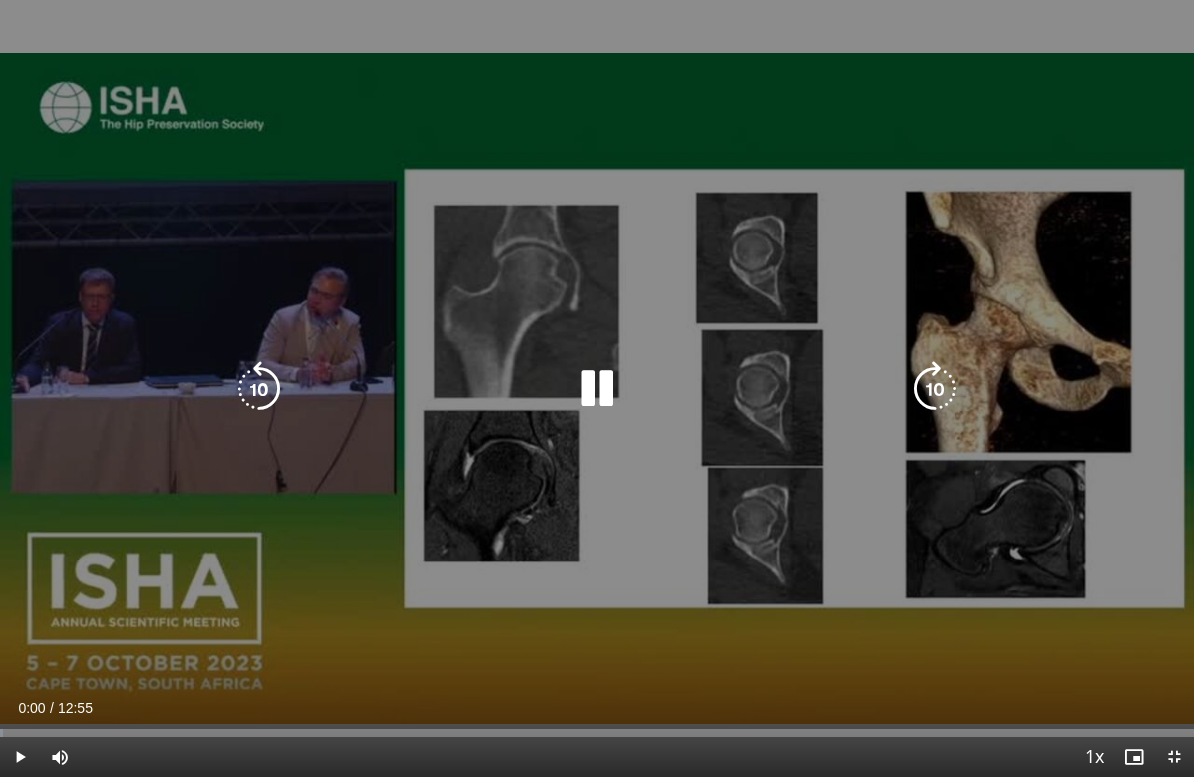 click on "10 seconds
Tap to unmute" at bounding box center (597, 388) 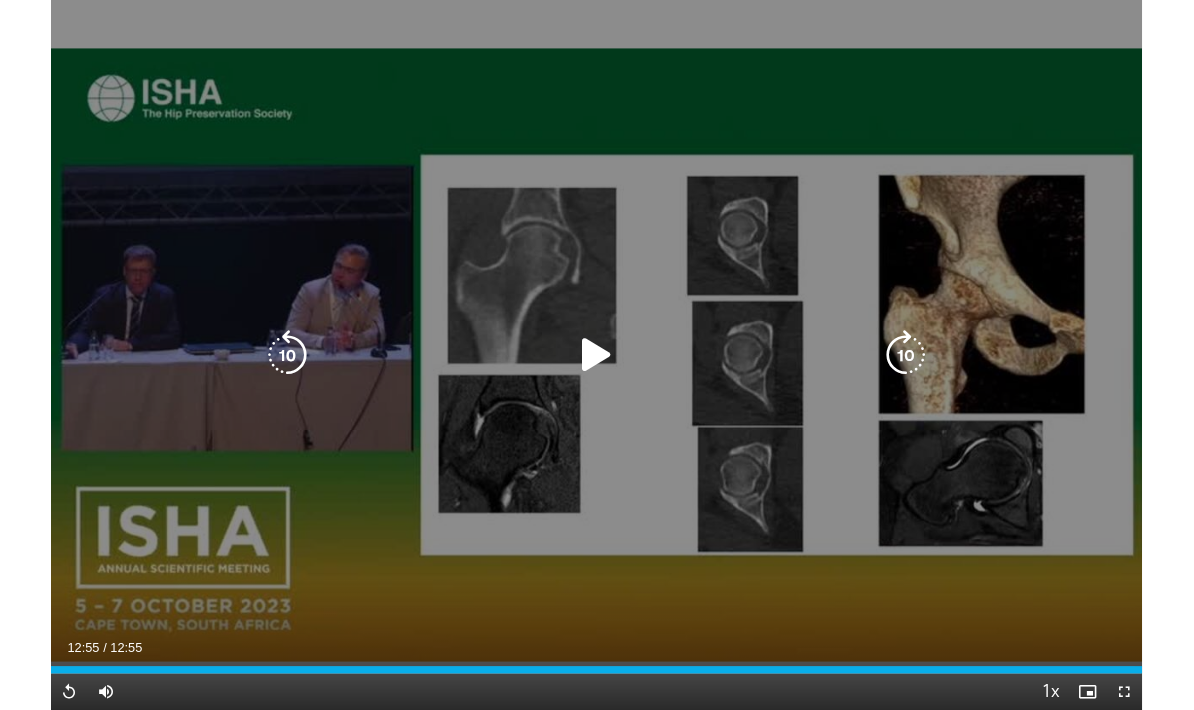 scroll, scrollTop: 124, scrollLeft: 0, axis: vertical 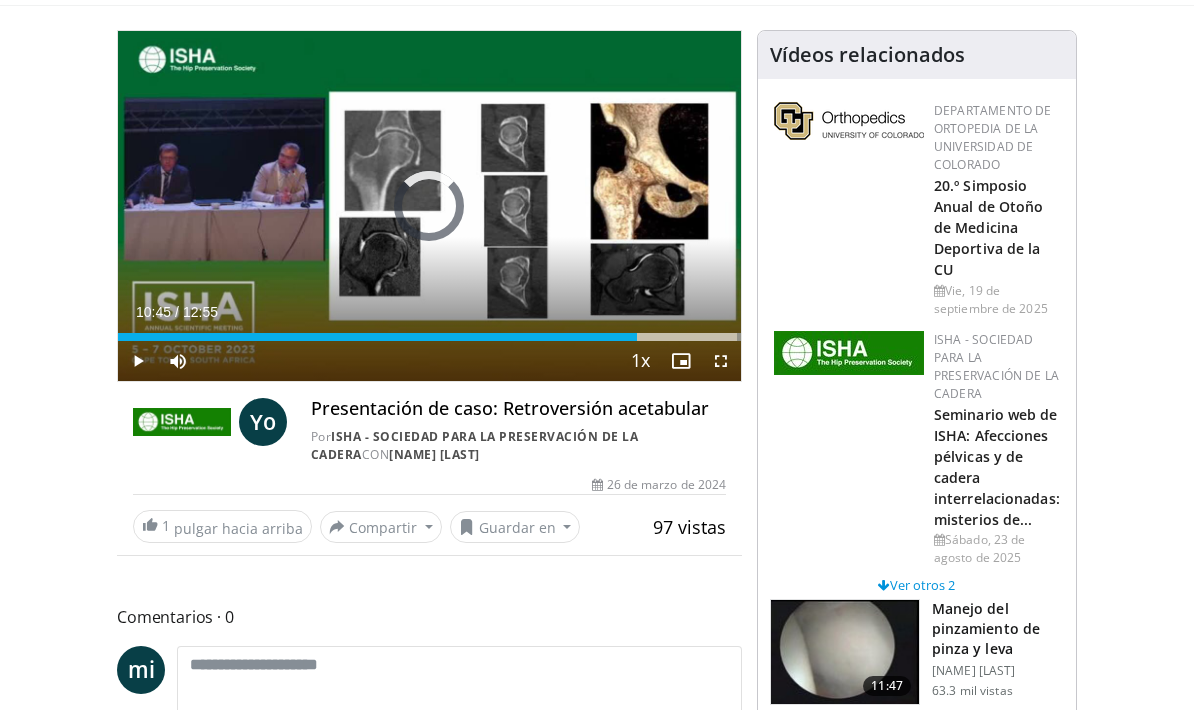 drag, startPoint x: 726, startPoint y: 339, endPoint x: 630, endPoint y: 333, distance: 96.18732 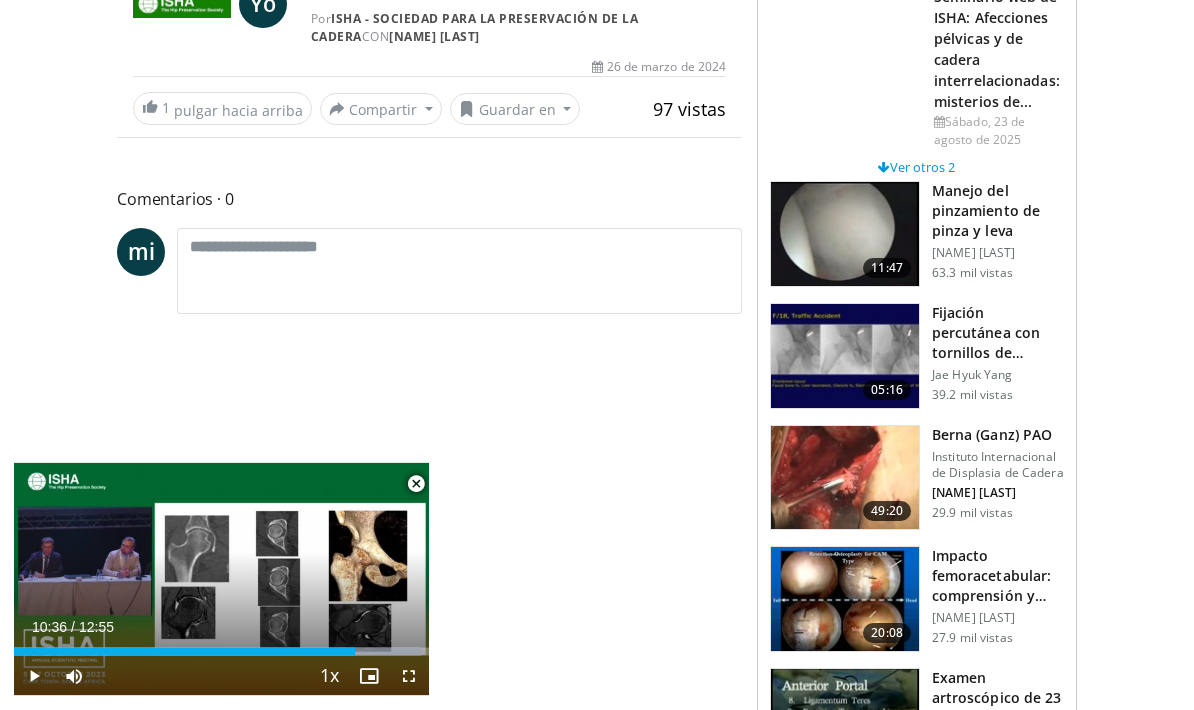 scroll, scrollTop: 556, scrollLeft: 0, axis: vertical 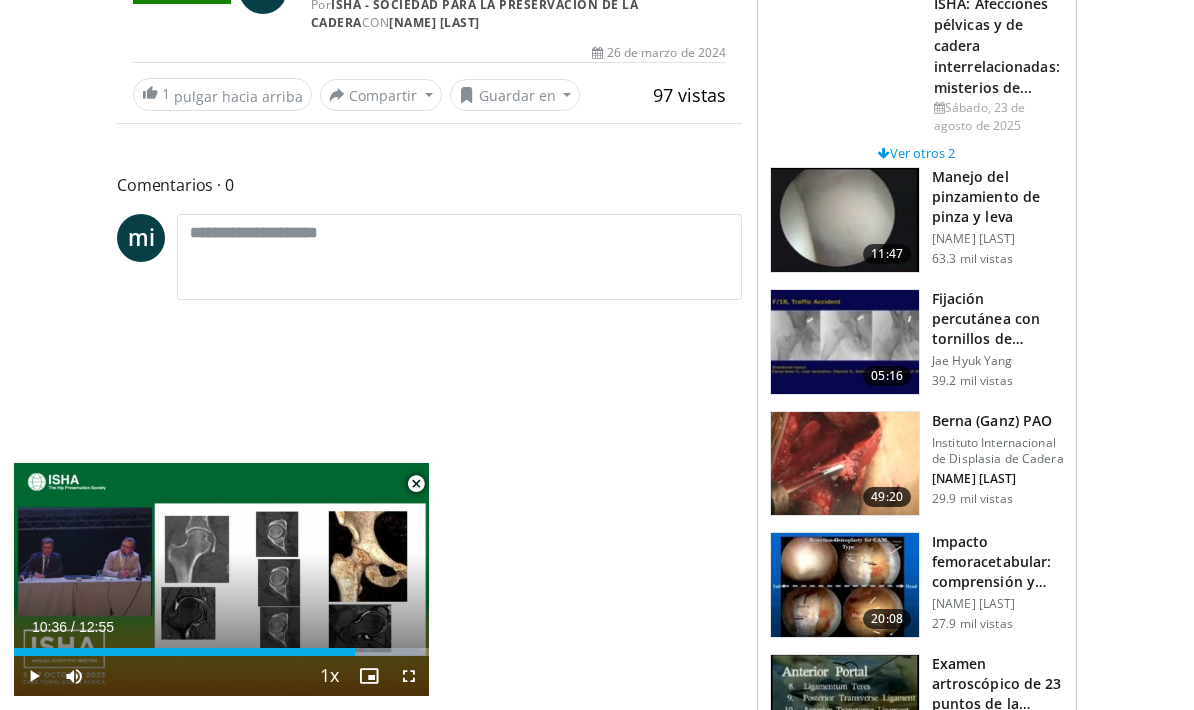 click at bounding box center (416, 484) 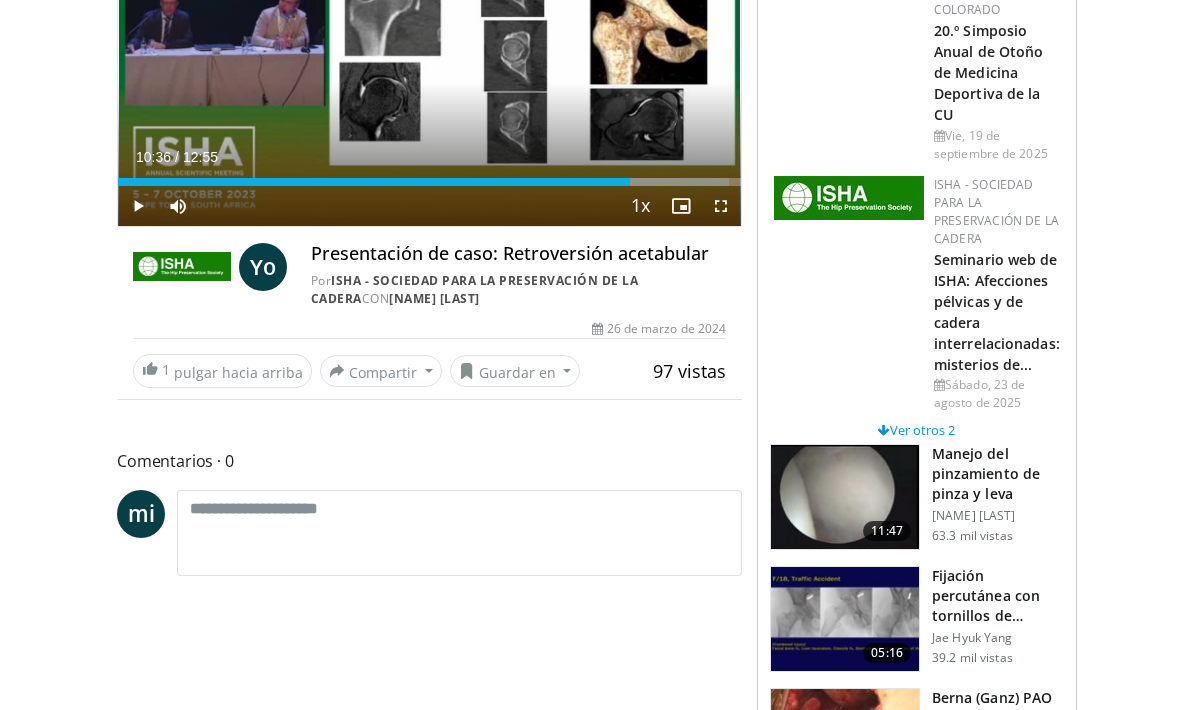 scroll, scrollTop: 0, scrollLeft: 0, axis: both 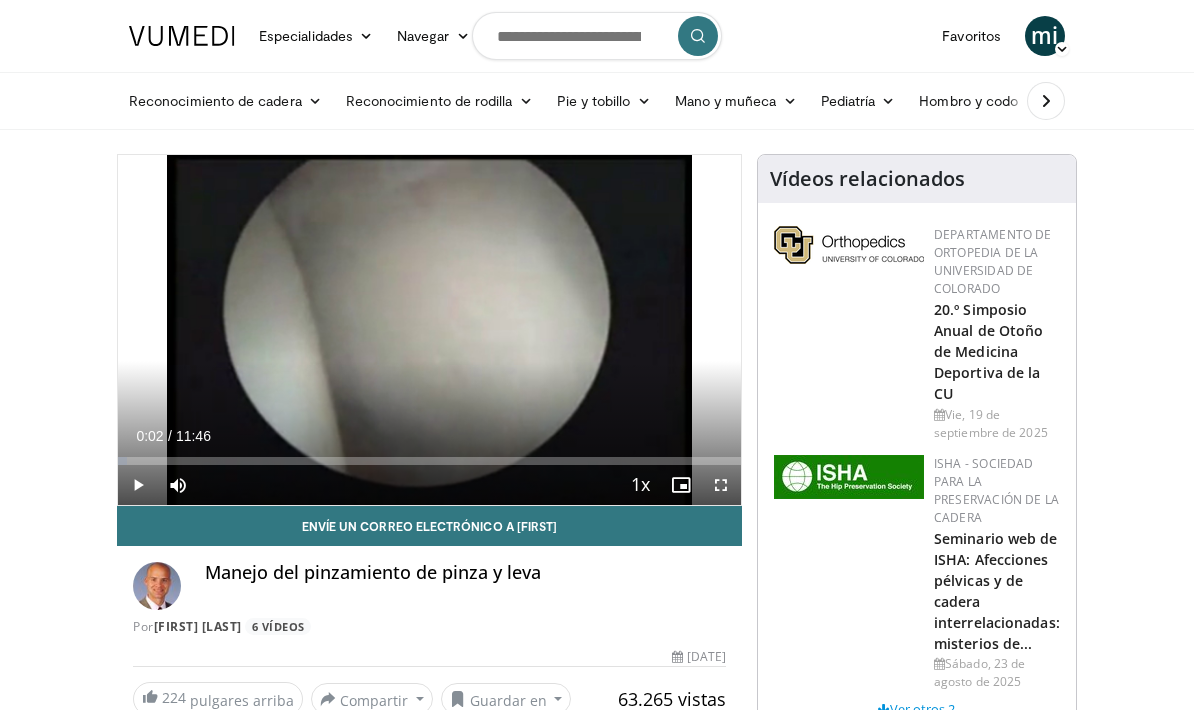 click at bounding box center (721, 485) 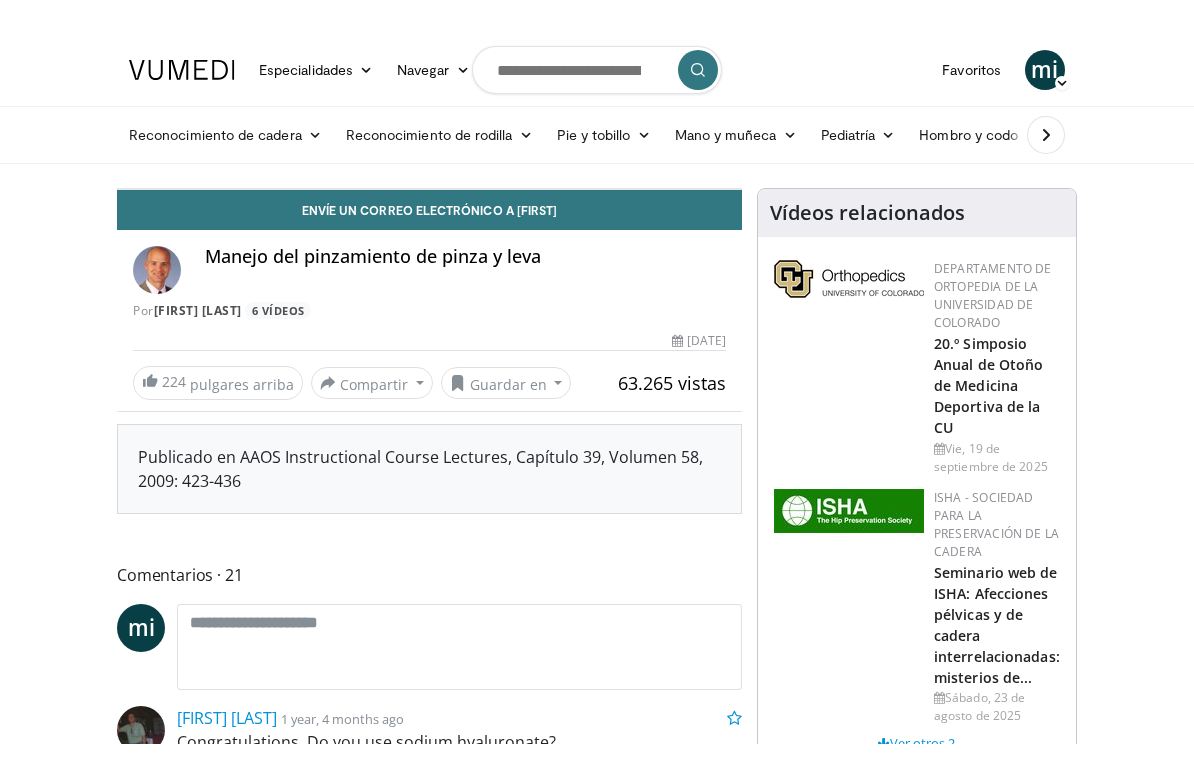 scroll, scrollTop: 24, scrollLeft: 0, axis: vertical 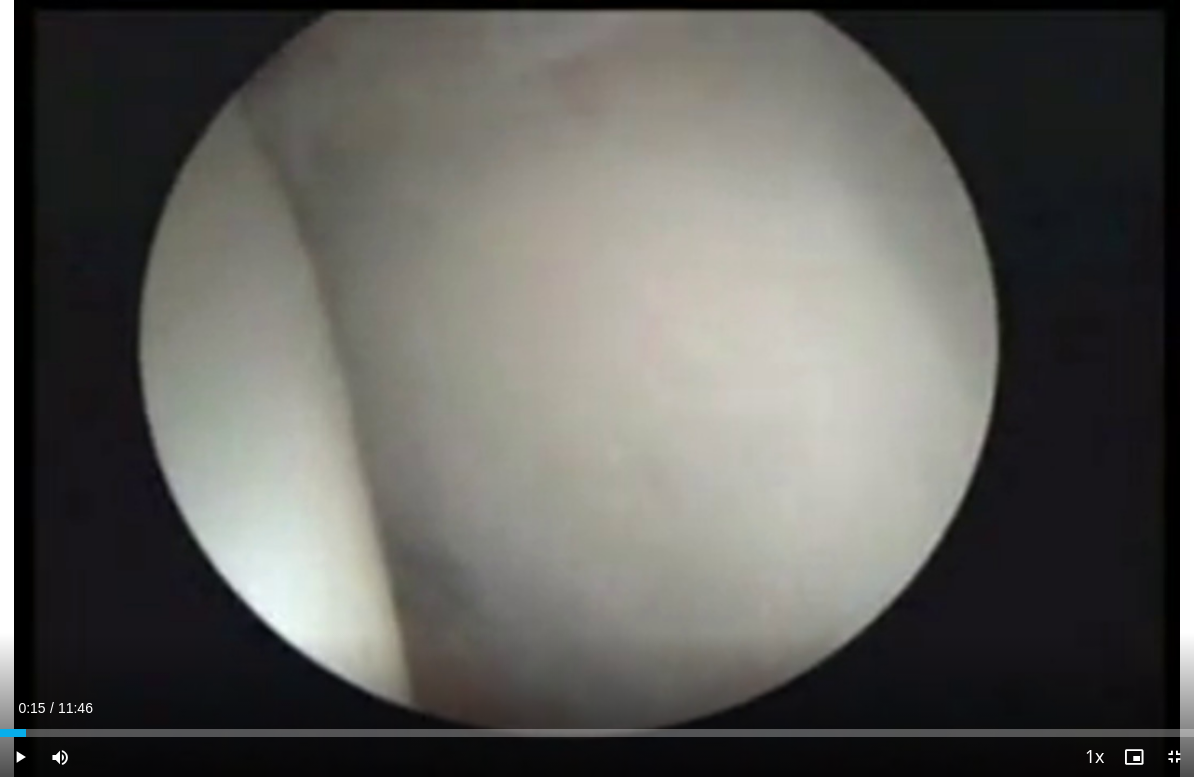 click on "Loaded :  1.41%" at bounding box center [597, 727] 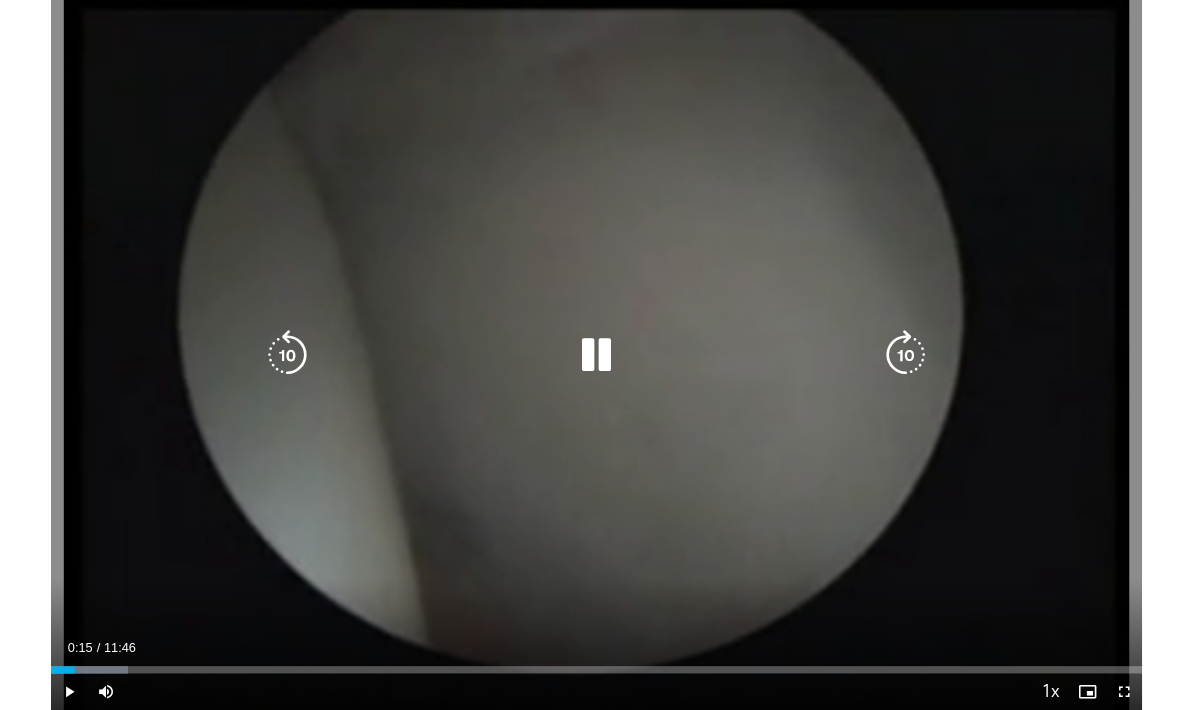scroll, scrollTop: 0, scrollLeft: 0, axis: both 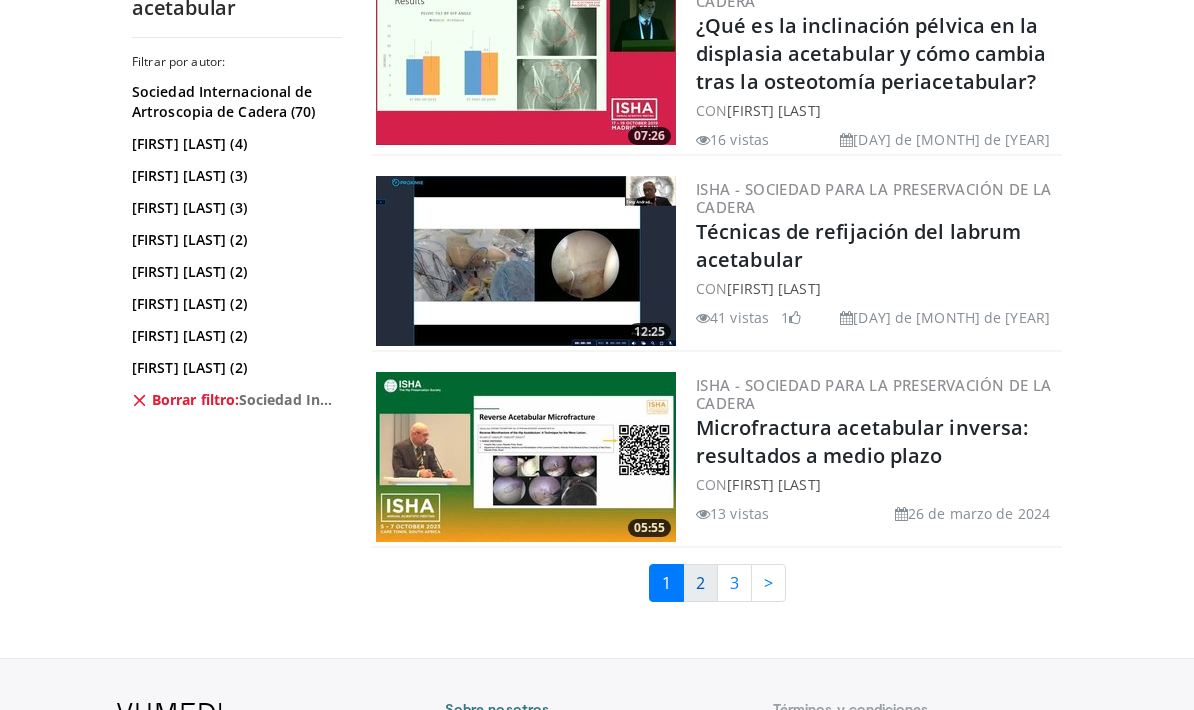 click on "2" at bounding box center (700, 583) 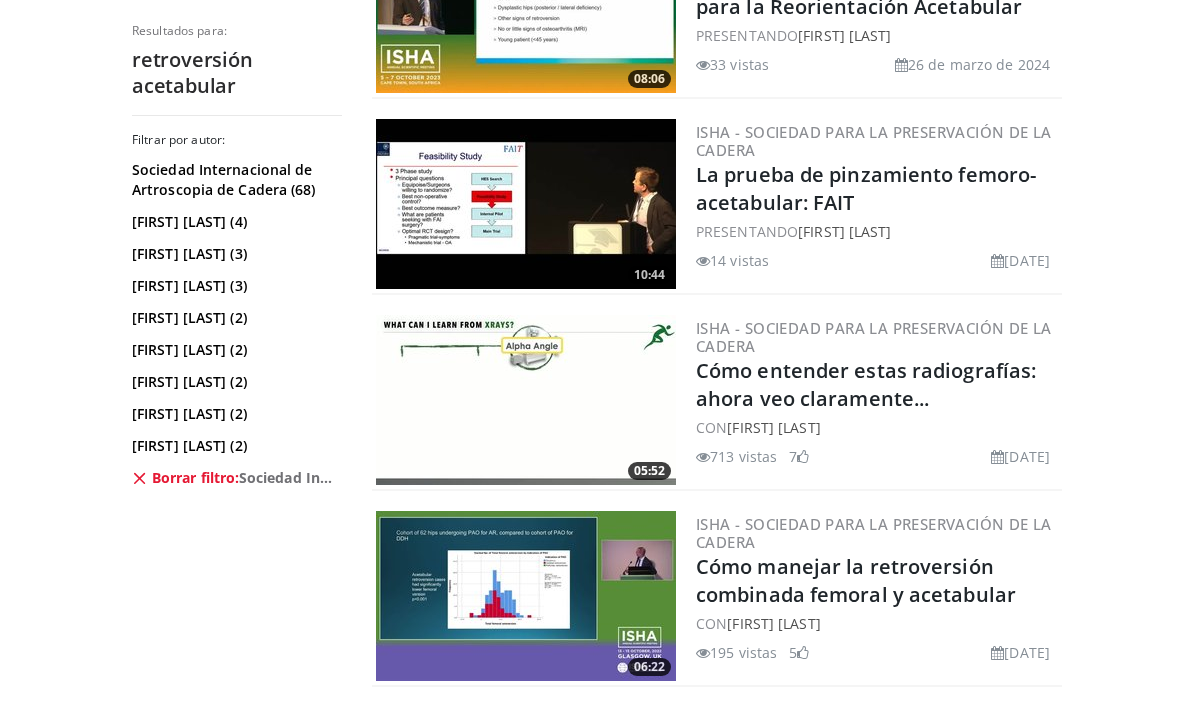scroll, scrollTop: 264, scrollLeft: 0, axis: vertical 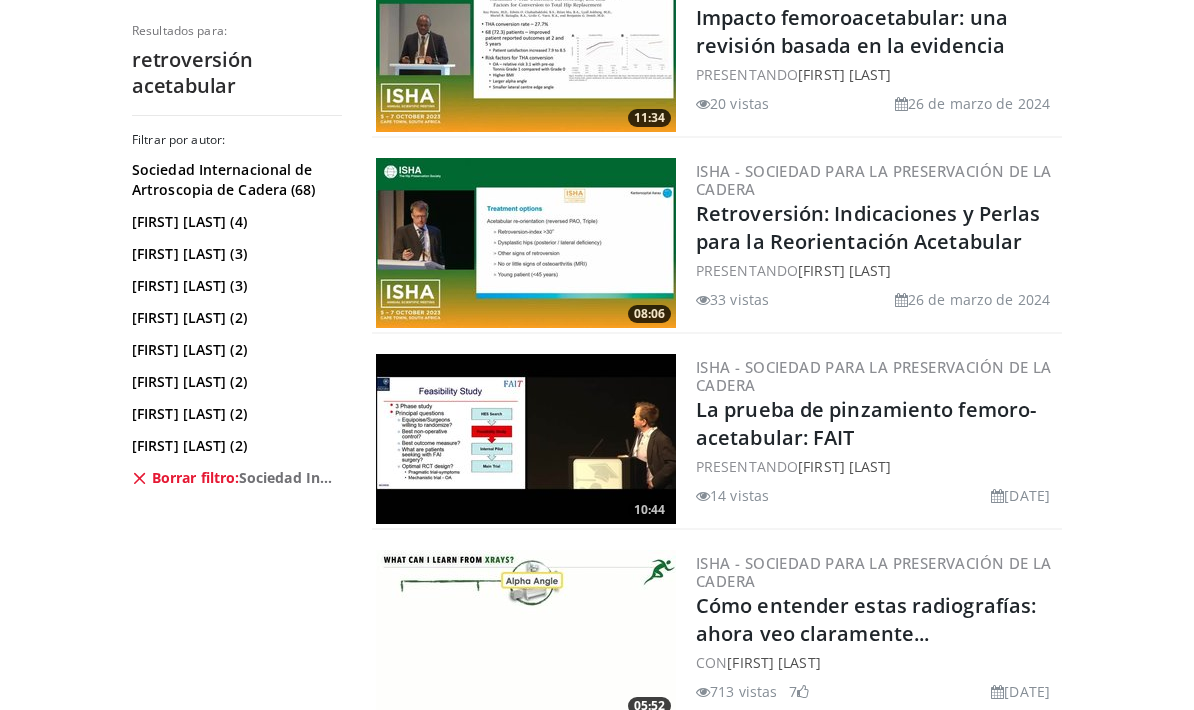 click at bounding box center (526, 243) 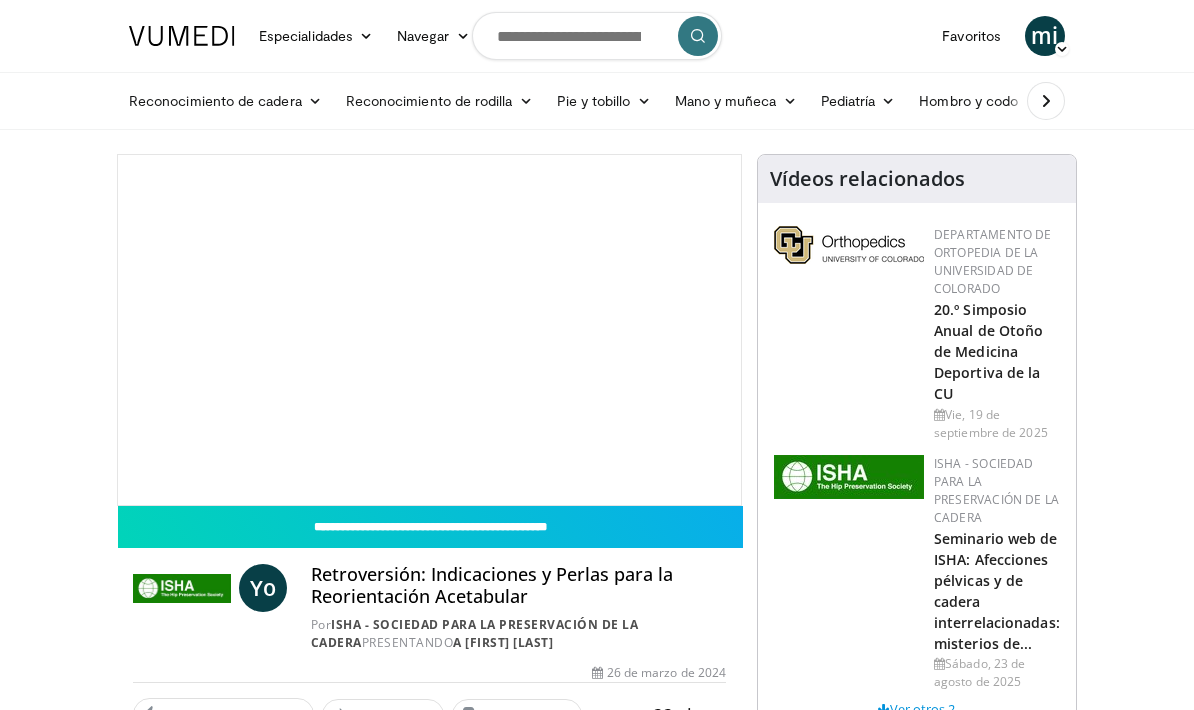 scroll, scrollTop: 0, scrollLeft: 0, axis: both 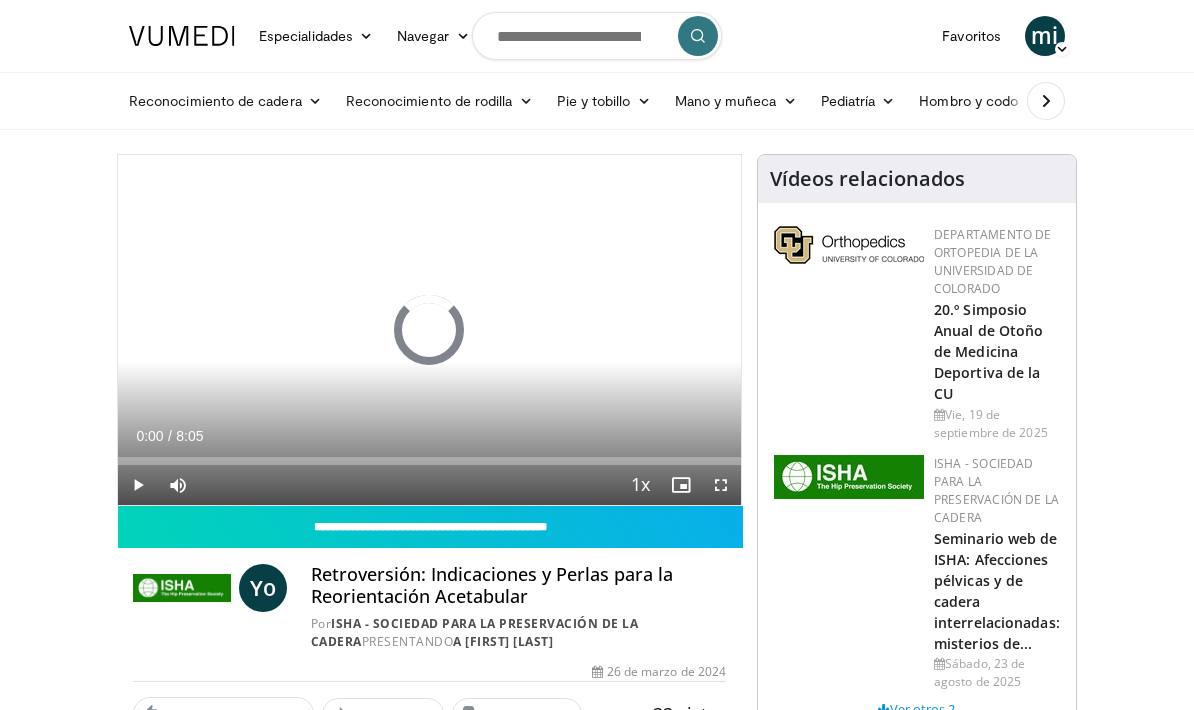 click at bounding box center [721, 485] 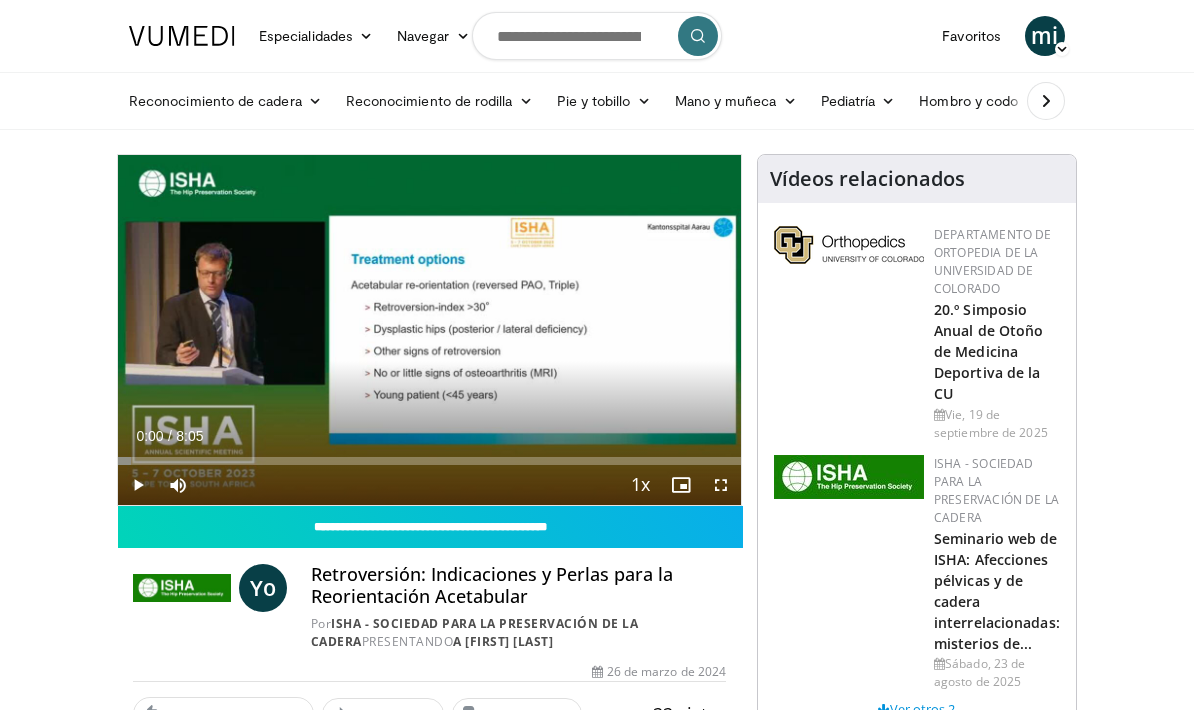 click at bounding box center (721, 485) 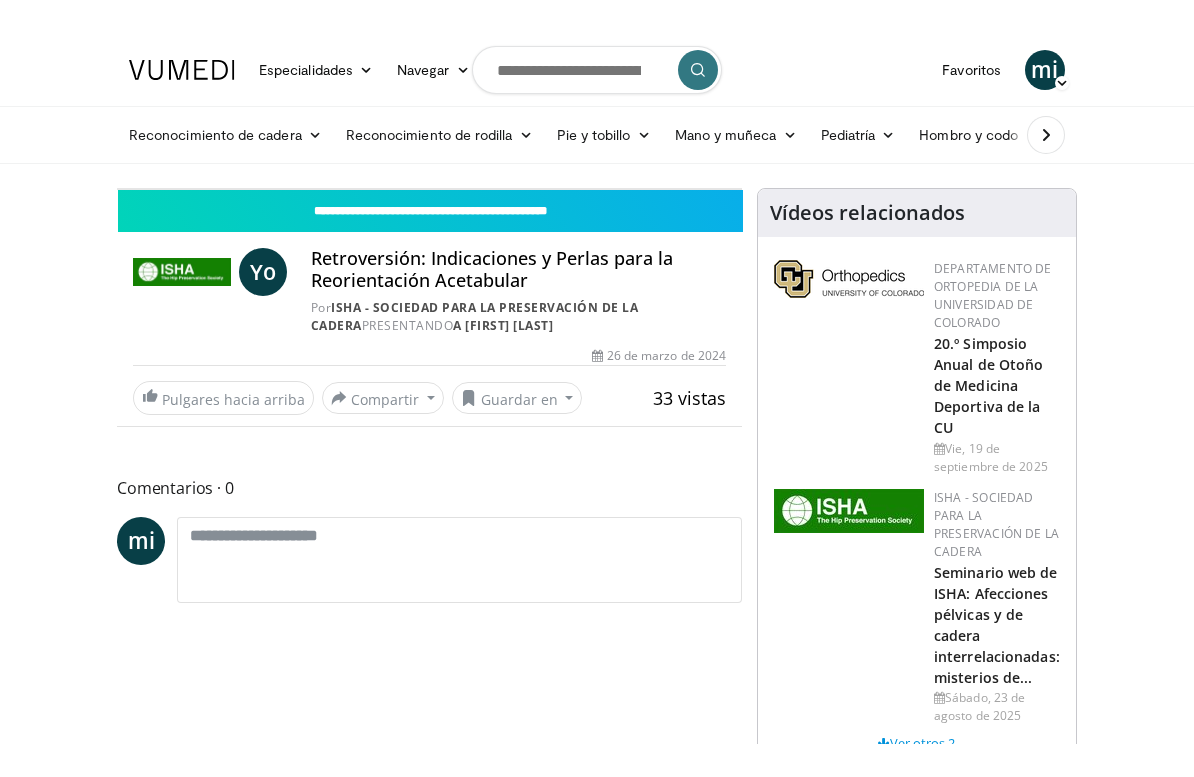 scroll, scrollTop: 24, scrollLeft: 0, axis: vertical 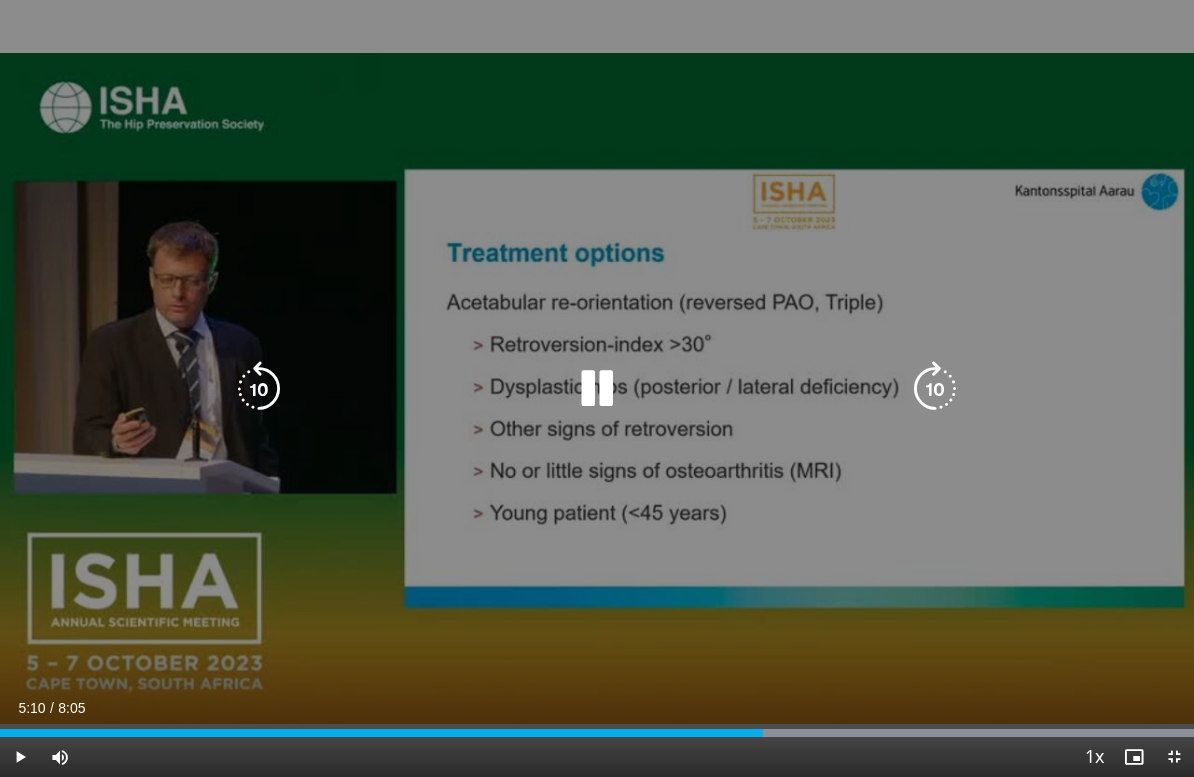 click on "Especialidades
Medicina de adultos y familia
Alergia, Asma, Inmunología
Anestesiología
Cardiología
Dental
Dermatología
Endocrinología
Gastroenterología y hepatología
Cirugía general
Hematología y Oncología
Enfermedad infecciosa
Nefrología
Neurología
Neurocirugía
Obstetricia y Ginecología
Oftalmología
Oral Maxilofacial
Ortopedía
Otorrinolaringología
Pediatría
Cirugía plástica
Podología
Psiquiatría
Neumología
Oncología radioterápica
Radiología
Reumatología Urología" at bounding box center [597, 364] 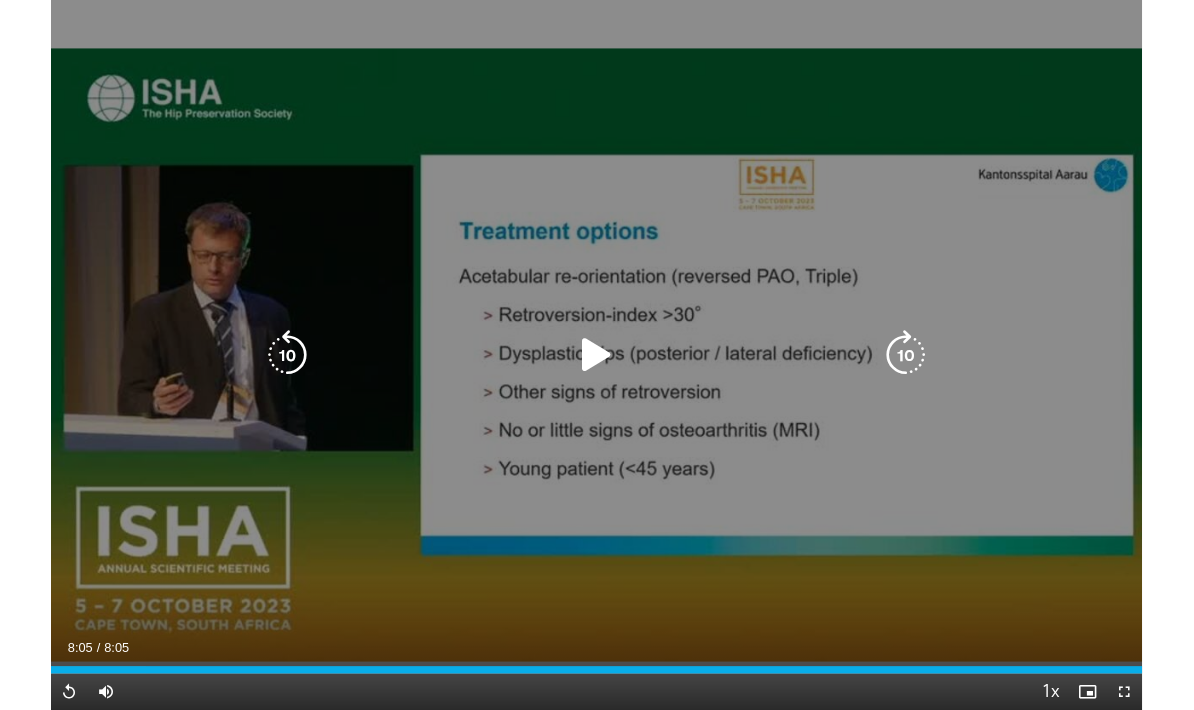 scroll, scrollTop: 124, scrollLeft: 0, axis: vertical 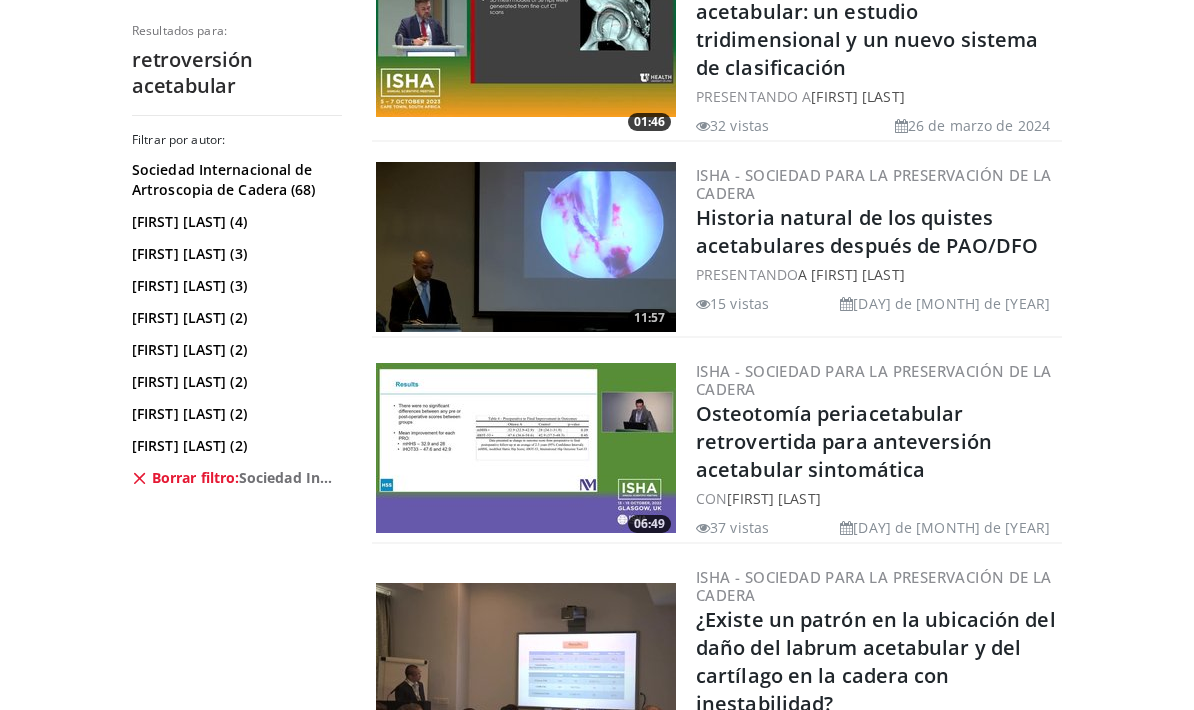 click at bounding box center [526, 448] 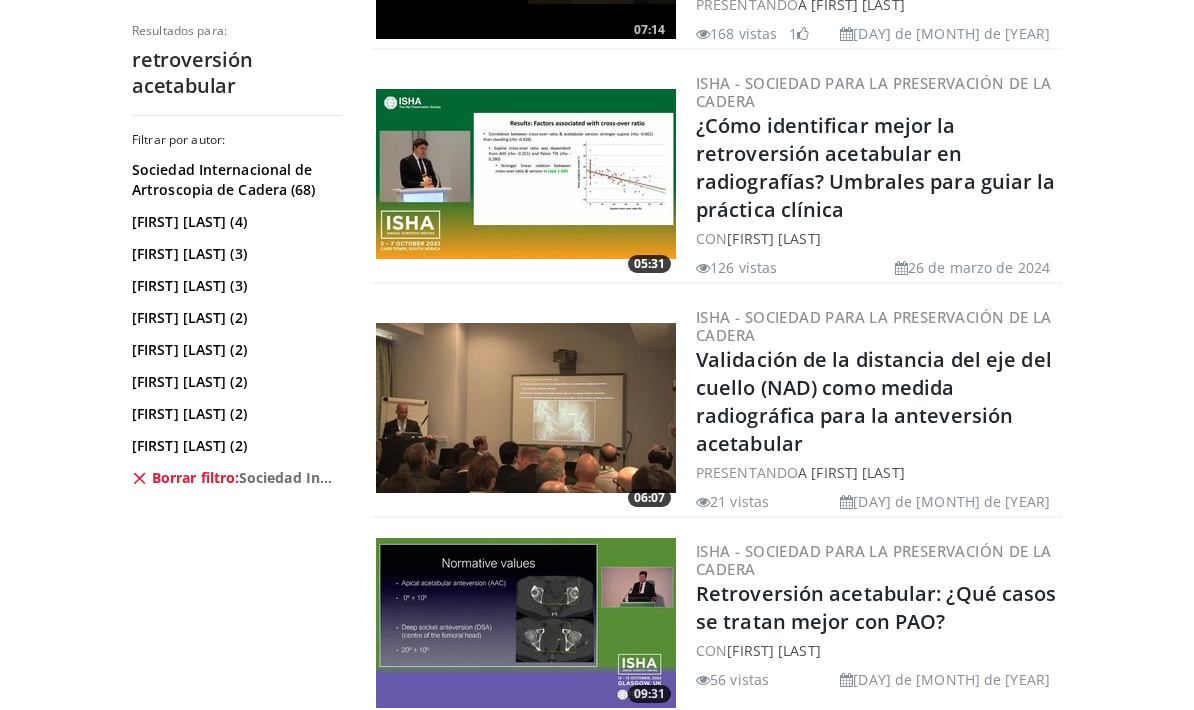 scroll, scrollTop: 4210, scrollLeft: 0, axis: vertical 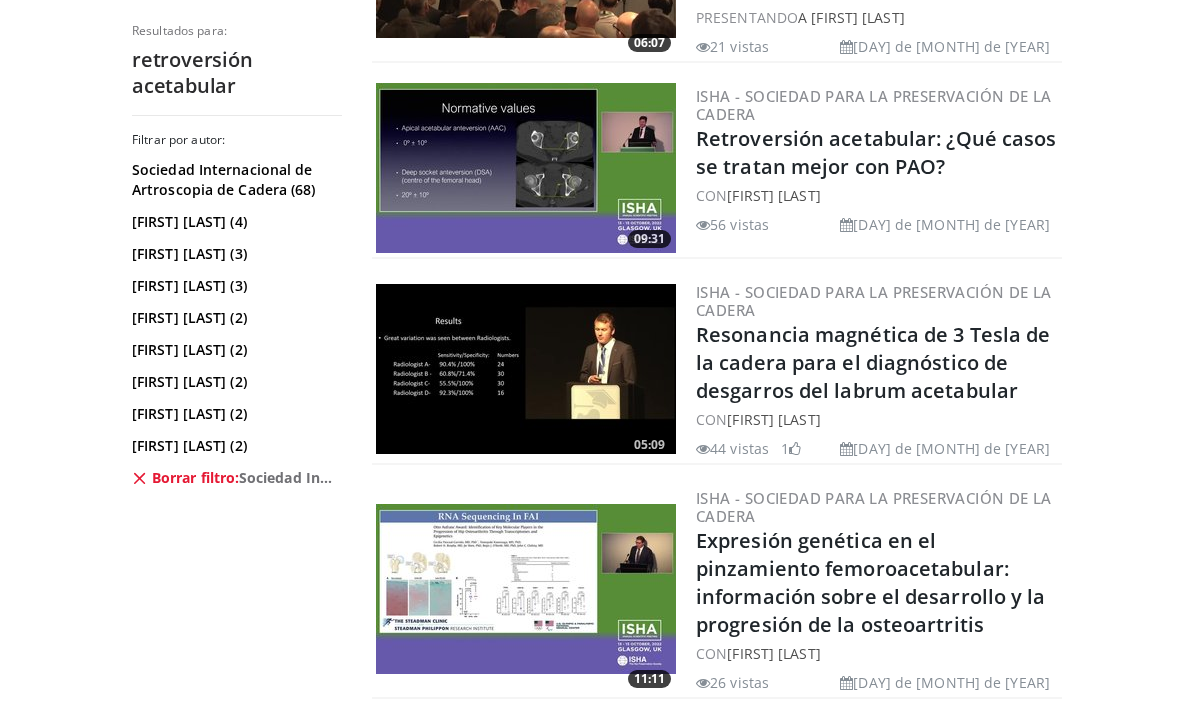 click on "Specialties
Medicina de adultos y familia
Alergia, Asma, Inmunología
Anestesiología
Cardiología
Dental
Dermatología
Endocrinología
Gastroenterología y hepatología
Cirugía general
Hematología y Oncología
Enfermedad infecciosa
Nefrología
Neurología
Neurocirugía
Obstetricia y Ginecología
Oftalmología
Oral Maxilofacial
Ortopedía
Otorrinolaringología
Pediatría
Cirugía plástica
Podología
Psiquiatría
Neumología
Oncología radioterápica
Radiología
Reumatología" at bounding box center (597, -1798) 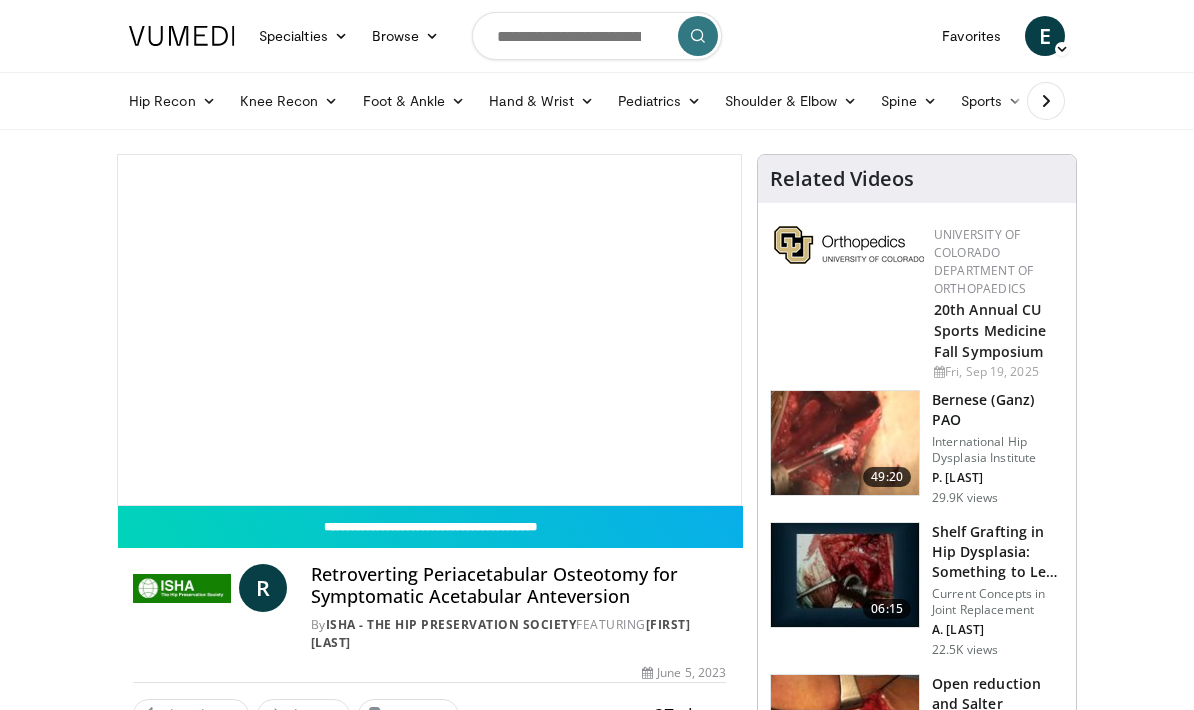 scroll, scrollTop: 0, scrollLeft: 0, axis: both 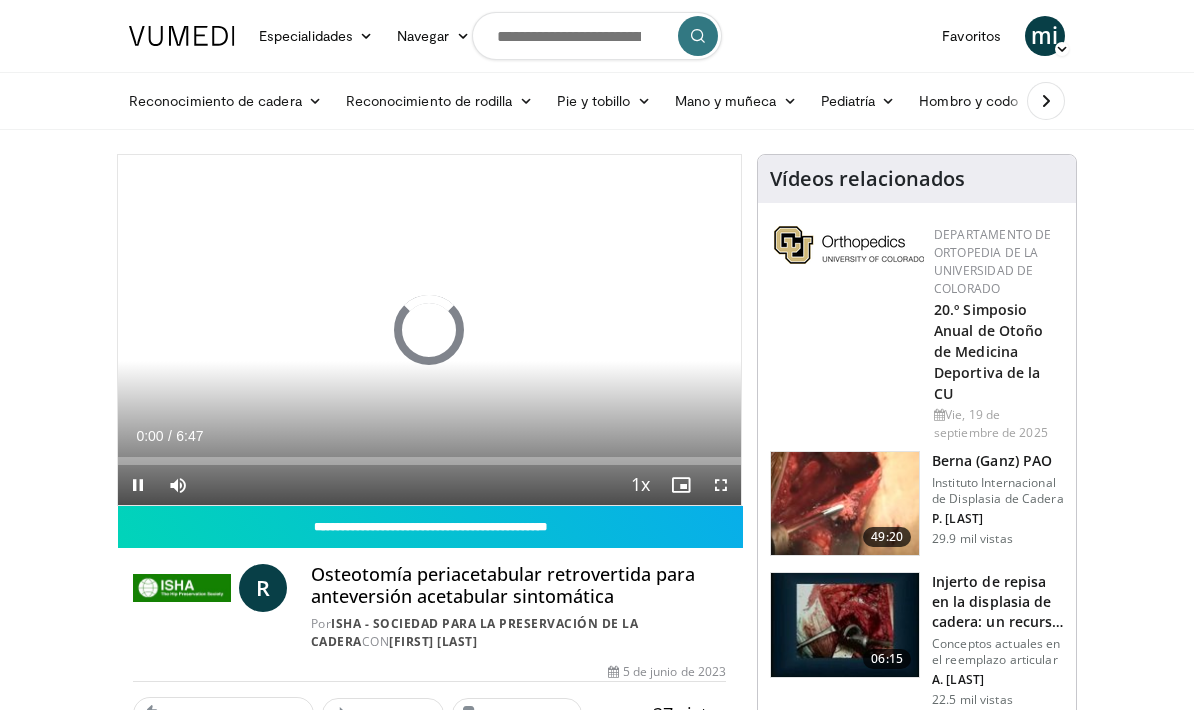 click at bounding box center (721, 485) 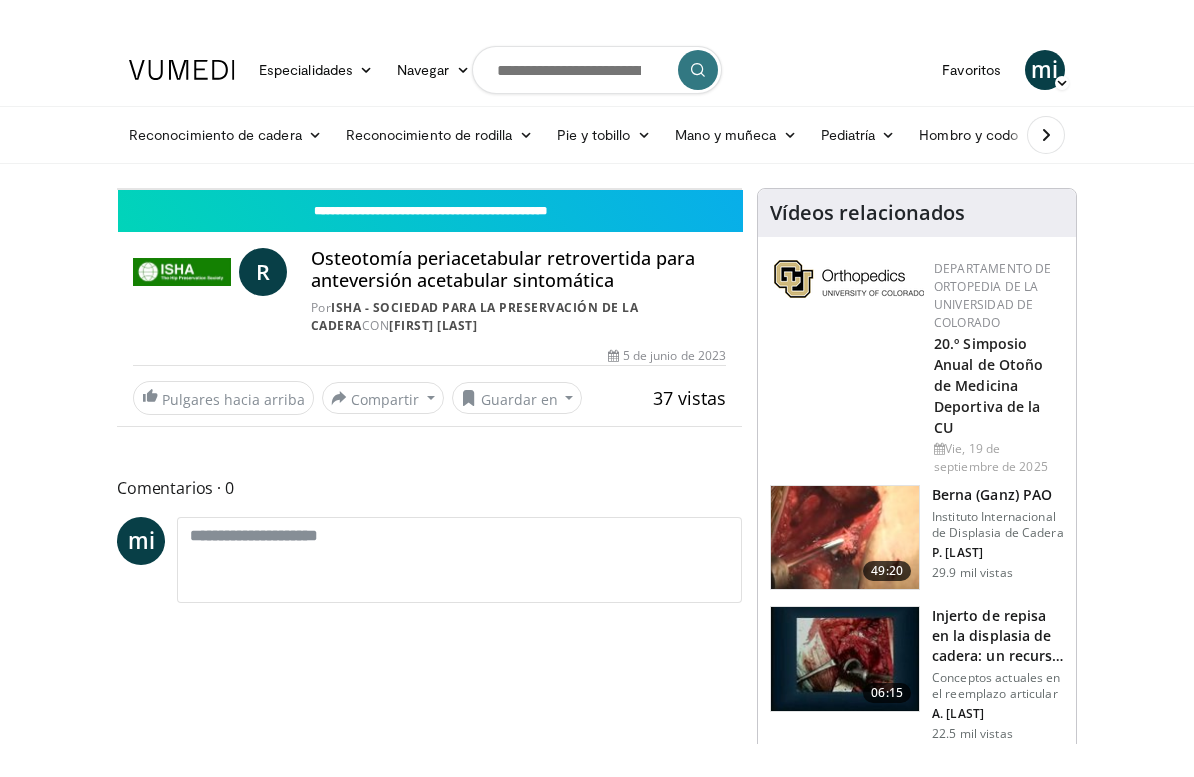 scroll, scrollTop: 24, scrollLeft: 0, axis: vertical 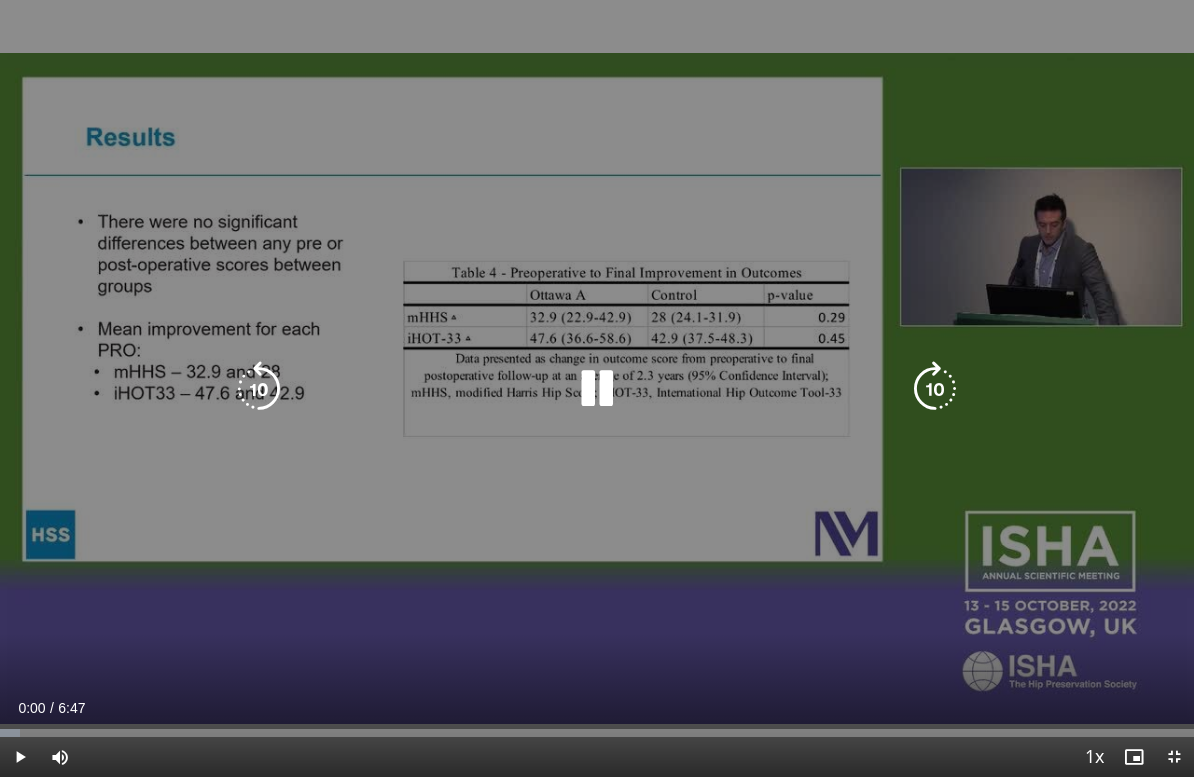 click at bounding box center (597, 389) 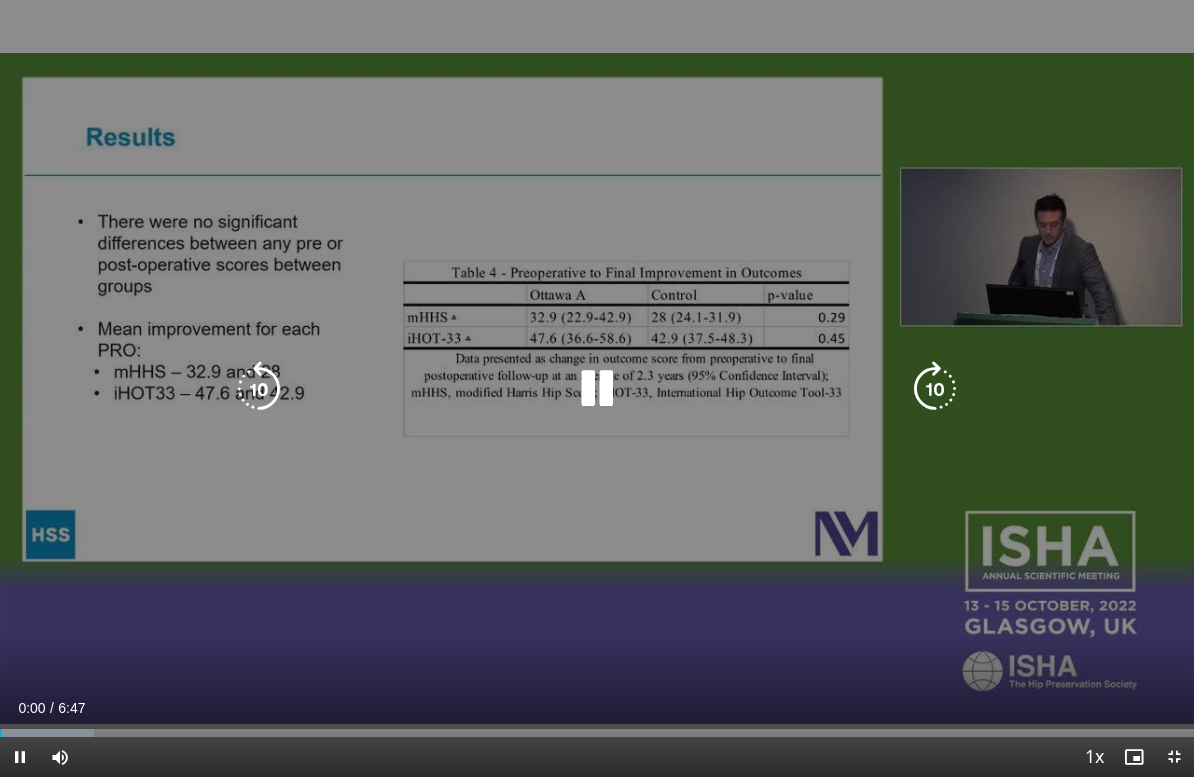 click at bounding box center [597, 389] 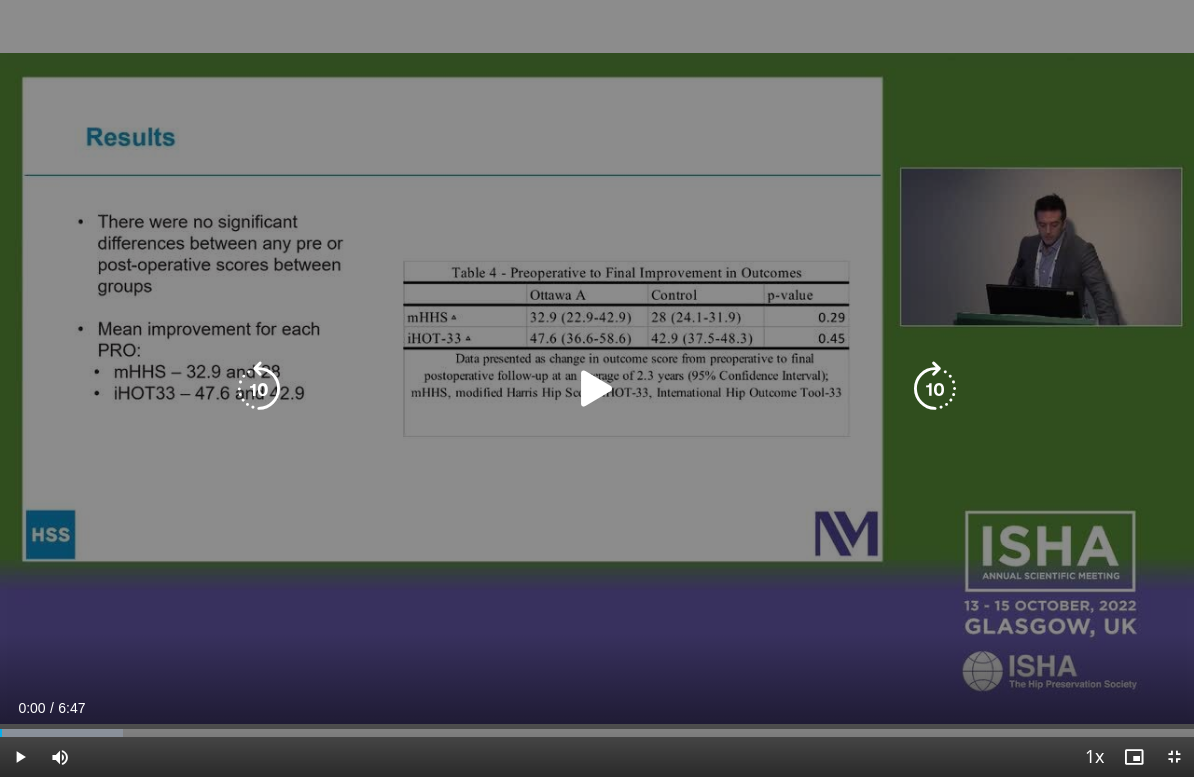 click at bounding box center [597, 389] 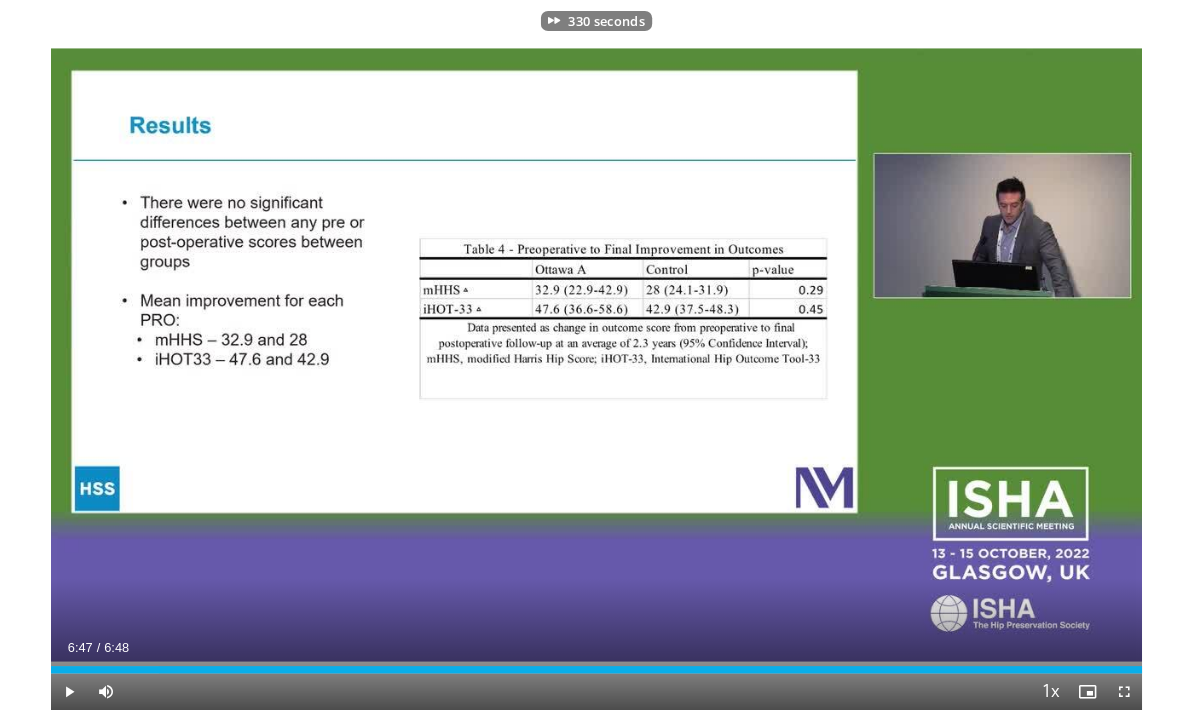 scroll, scrollTop: 124, scrollLeft: 0, axis: vertical 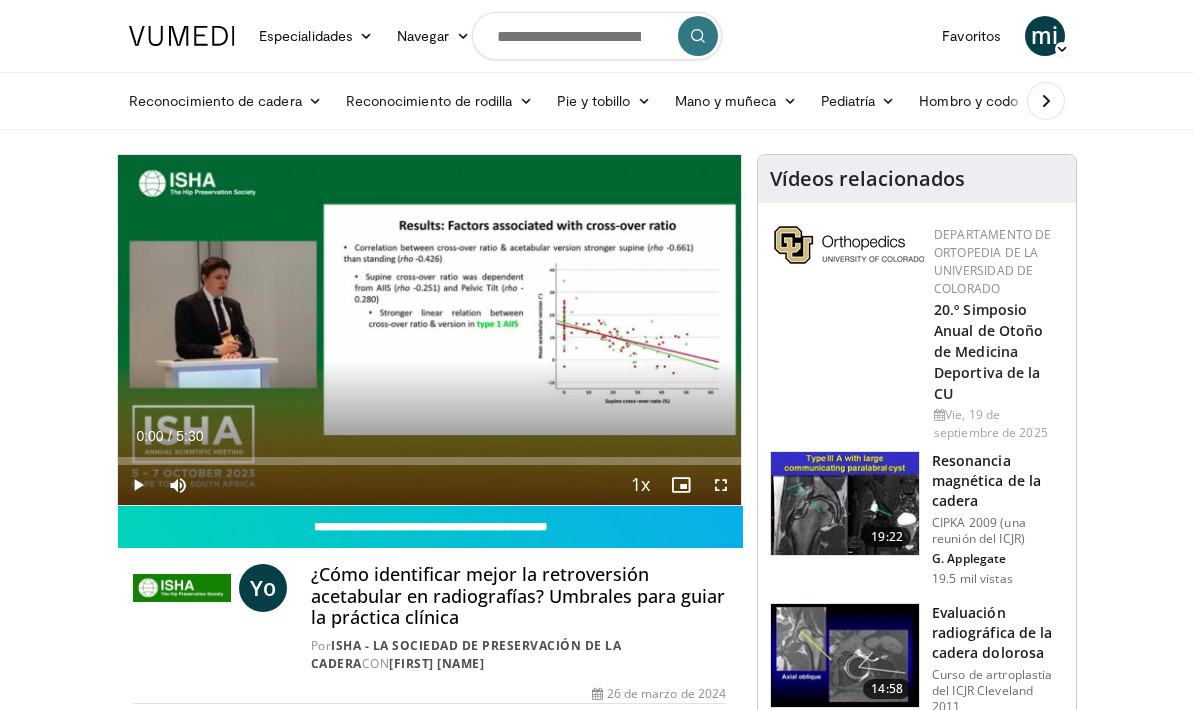 click at bounding box center [721, 485] 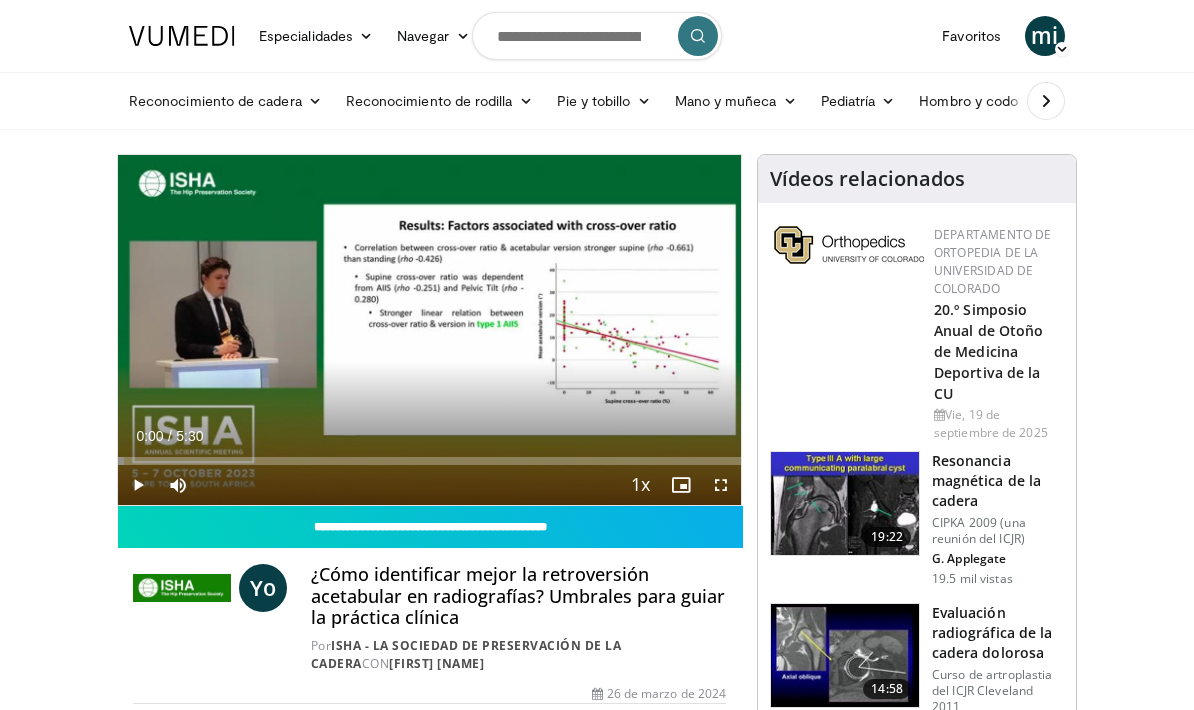 click at bounding box center (721, 485) 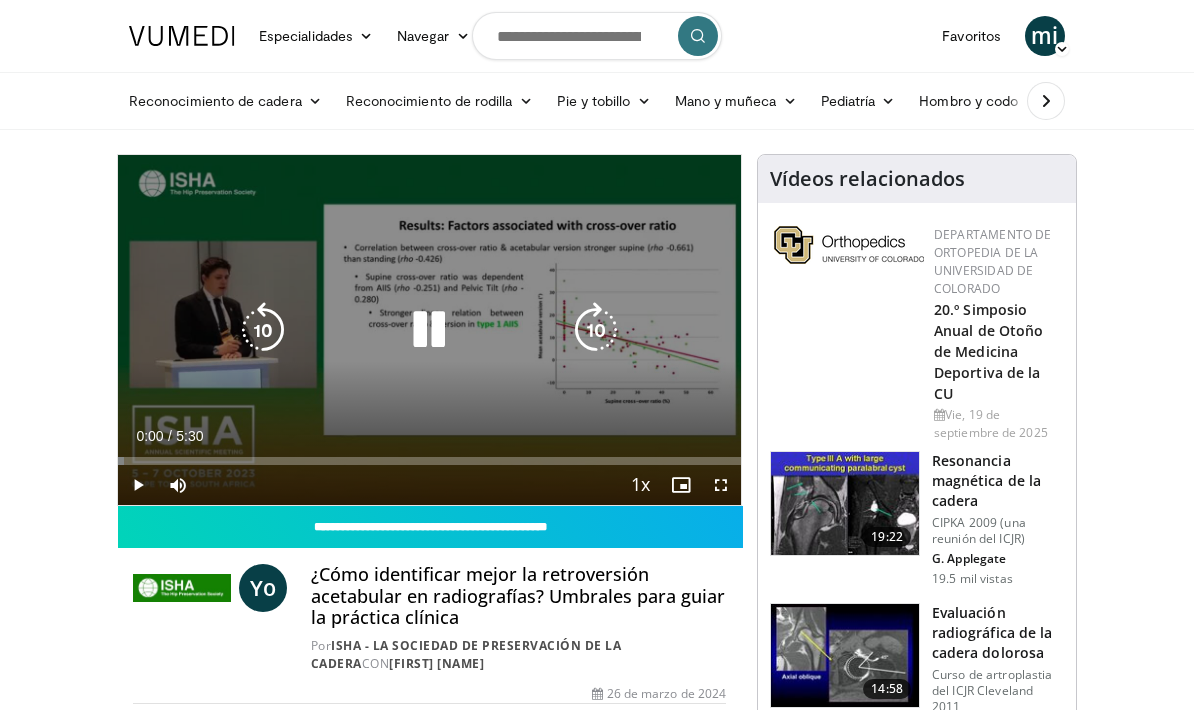 click at bounding box center (430, 330) 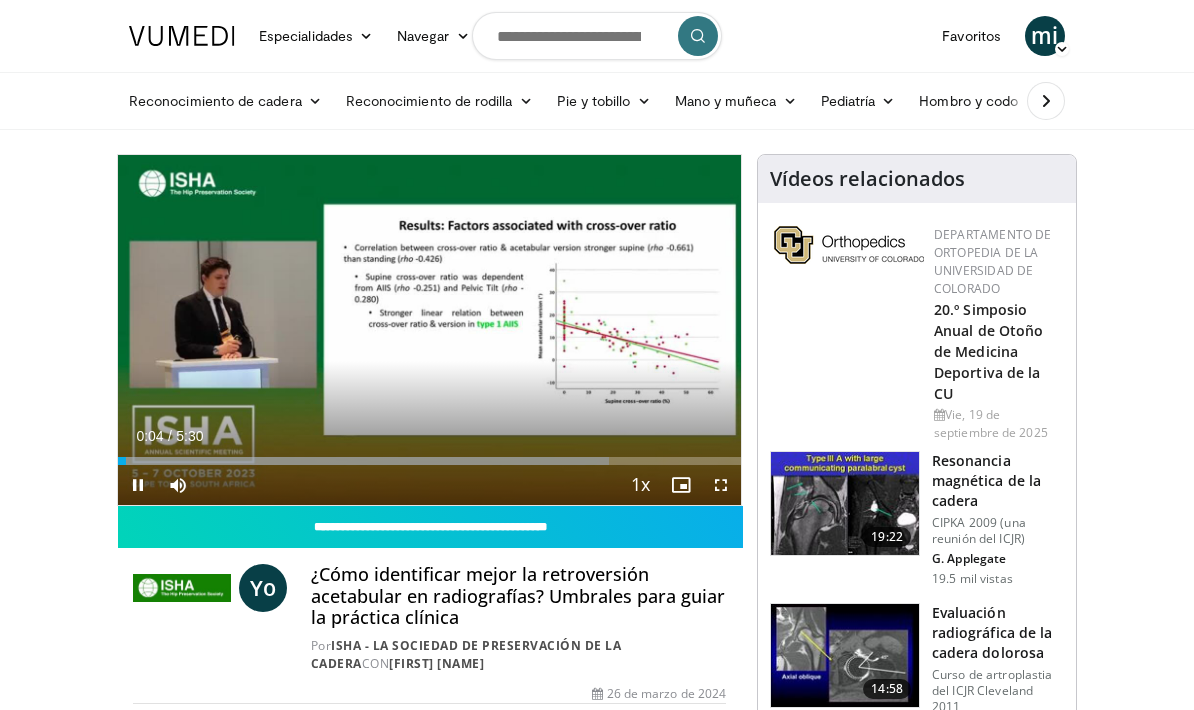 click at bounding box center (721, 485) 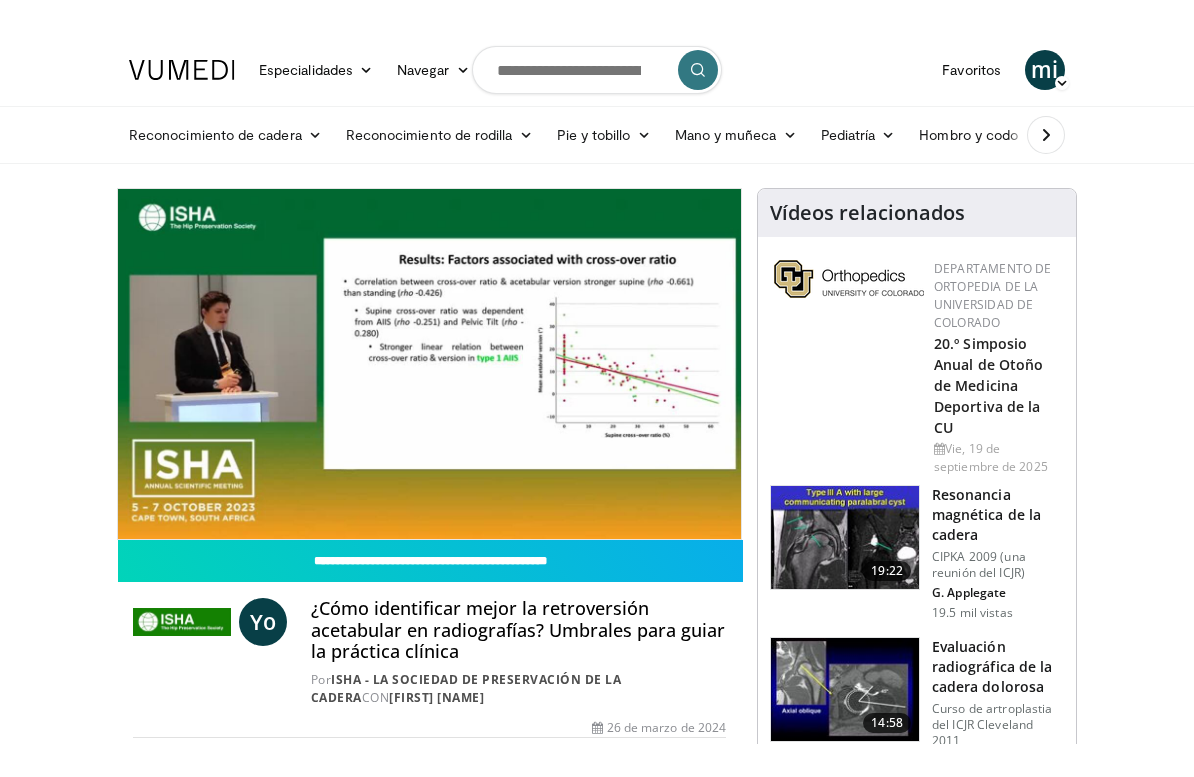 scroll, scrollTop: 24, scrollLeft: 0, axis: vertical 